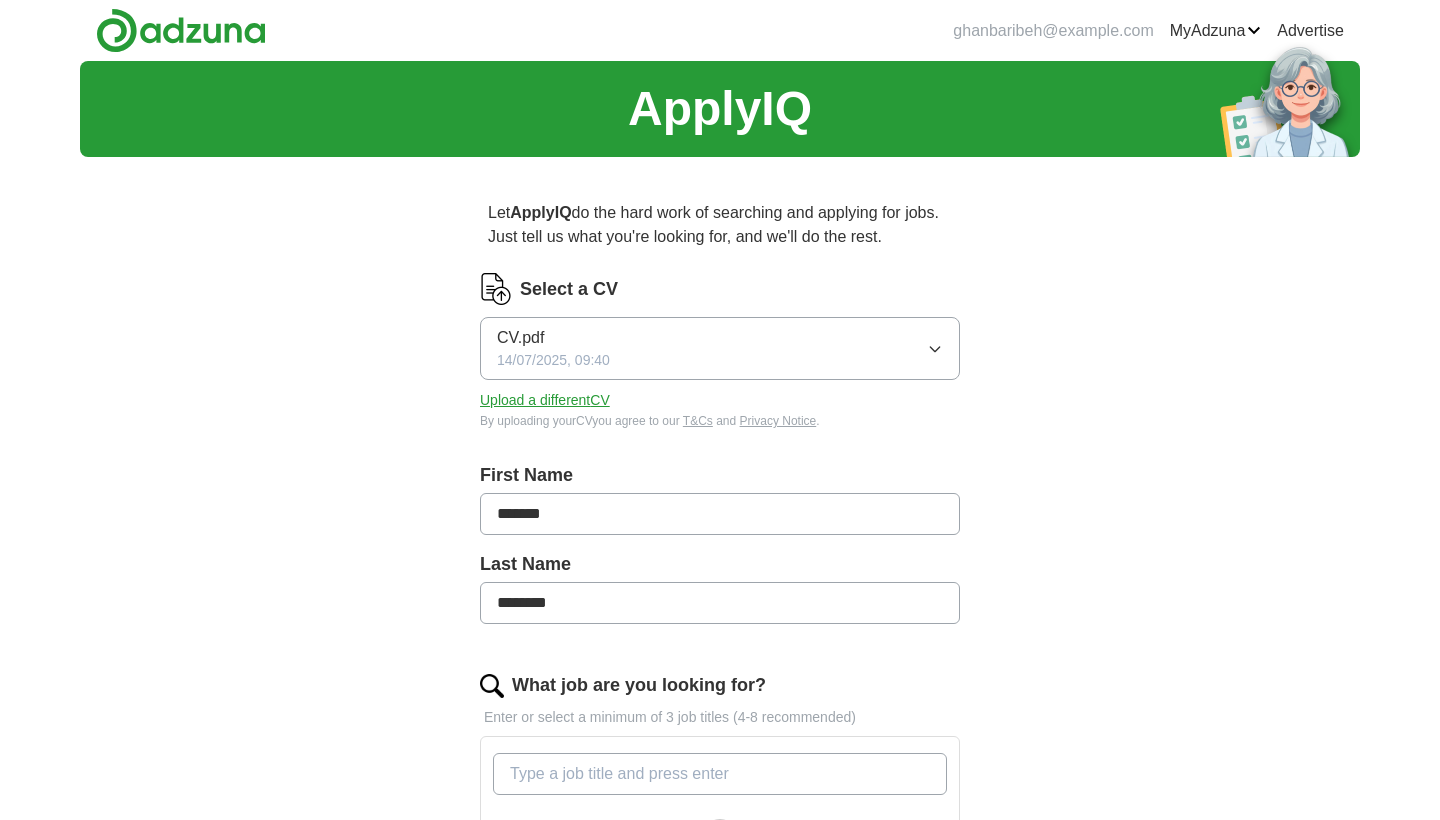 scroll, scrollTop: 0, scrollLeft: 0, axis: both 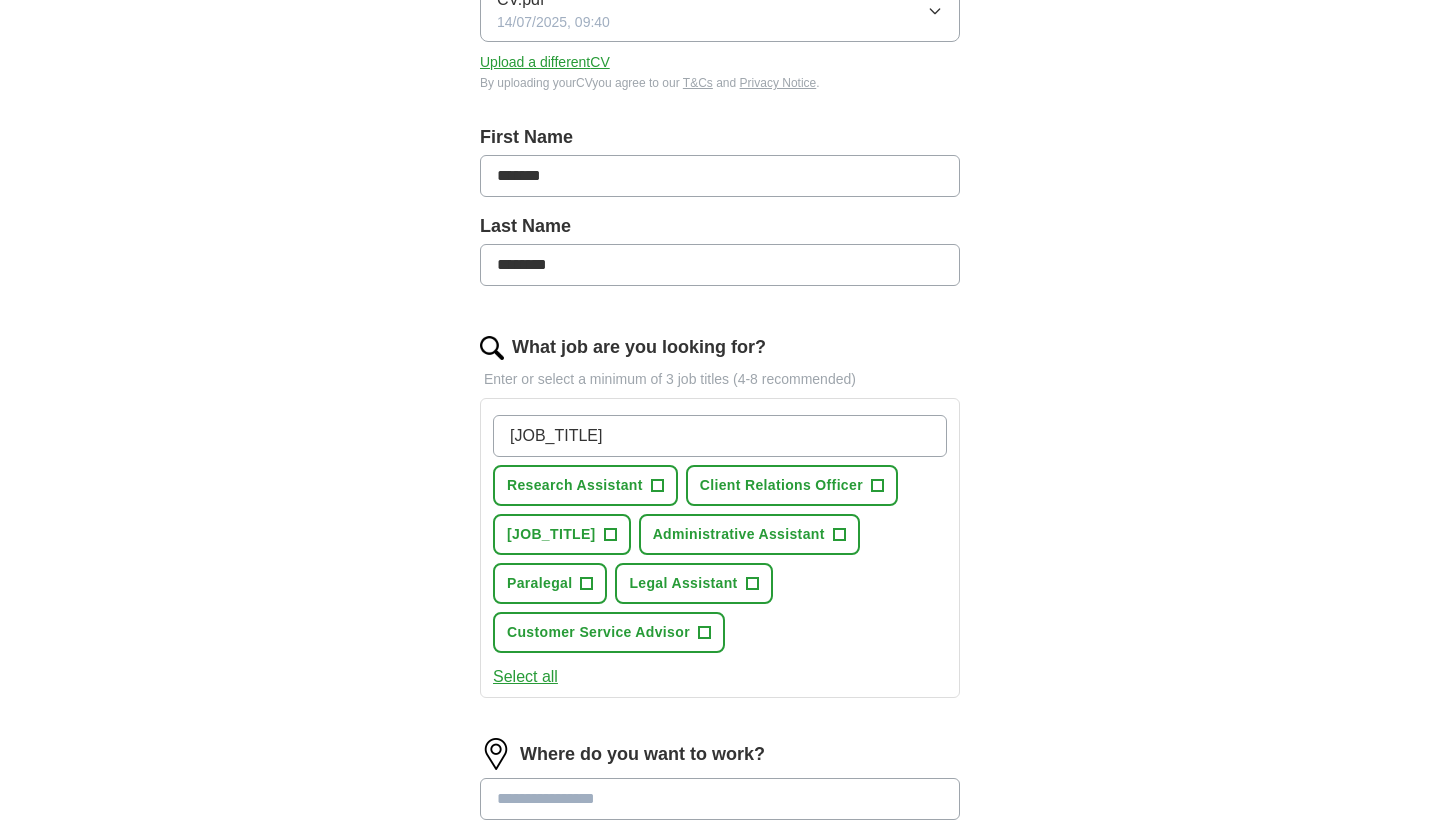type on "[JOB_TITLE]" 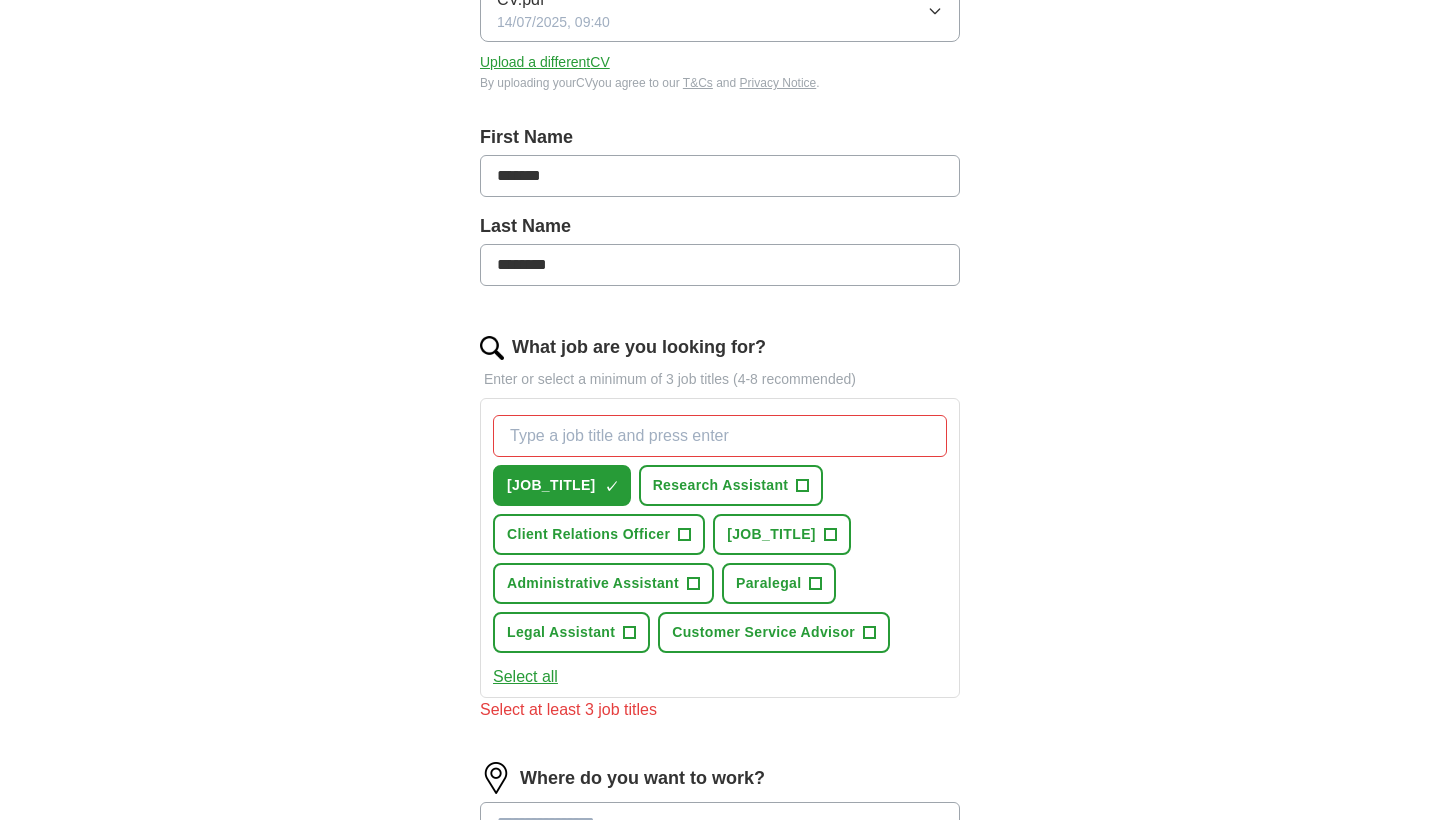 click on "+" at bounding box center (816, 584) 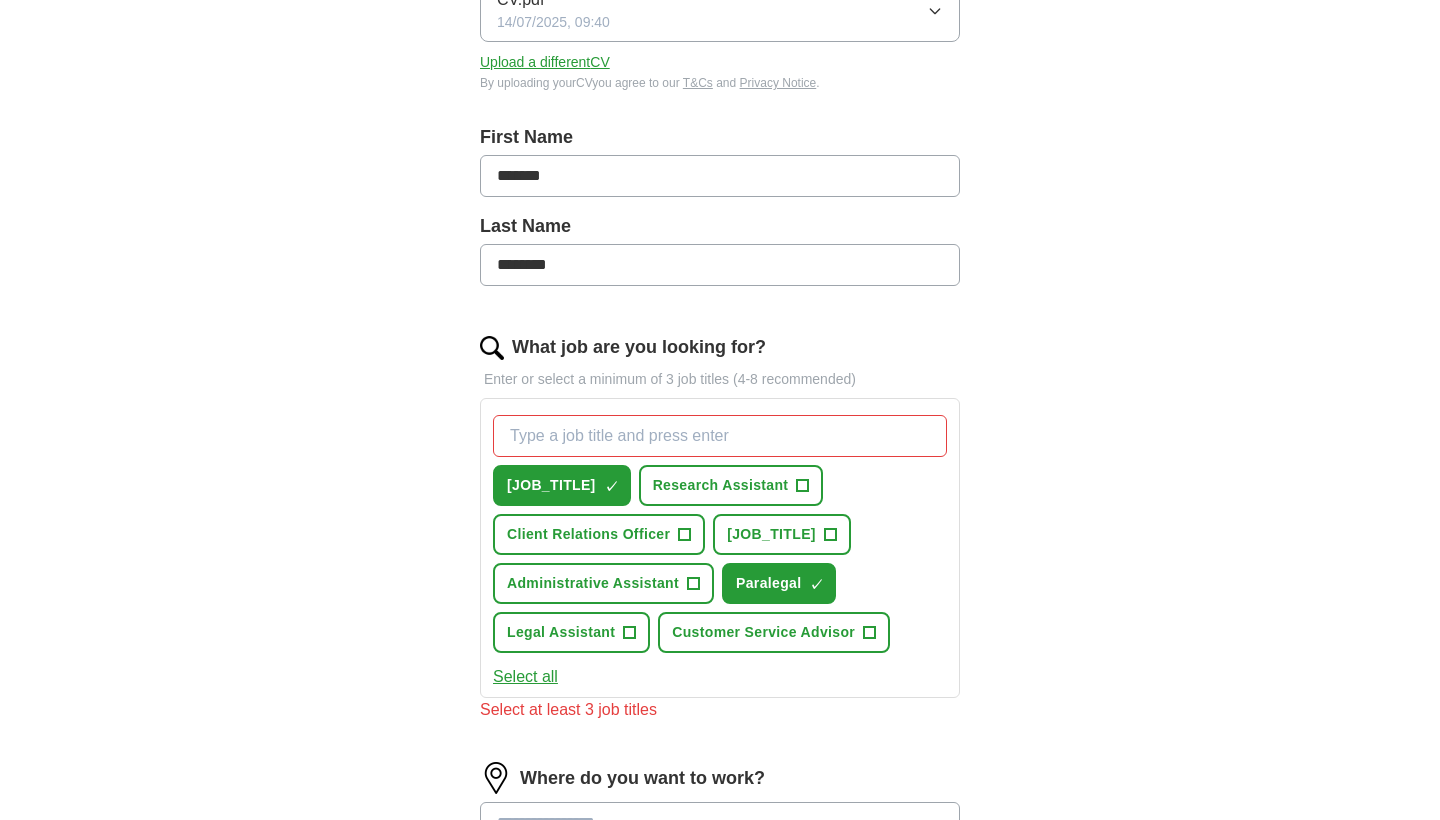 click on "+" at bounding box center [630, 633] 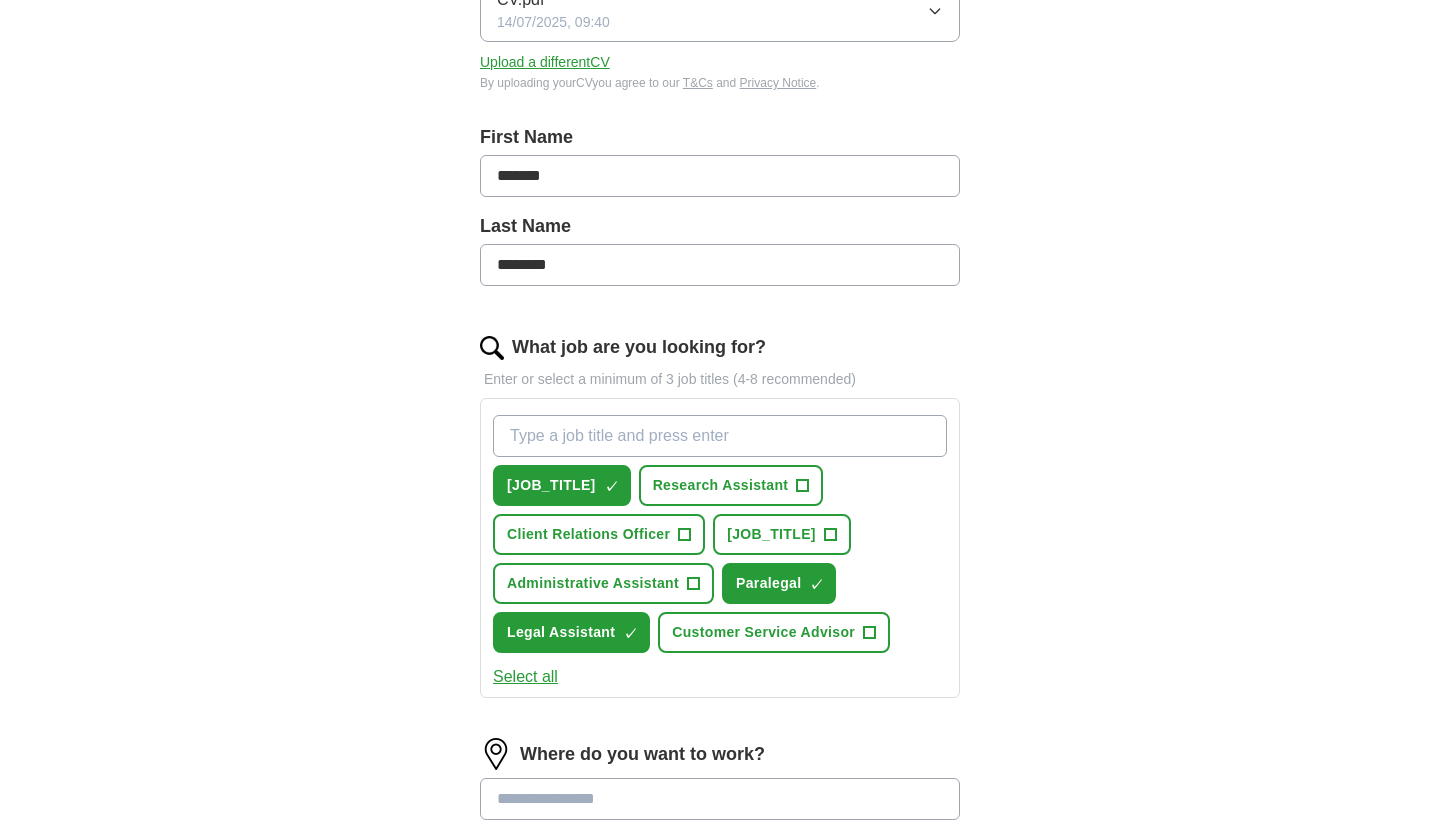 click on "Select all" at bounding box center (525, 677) 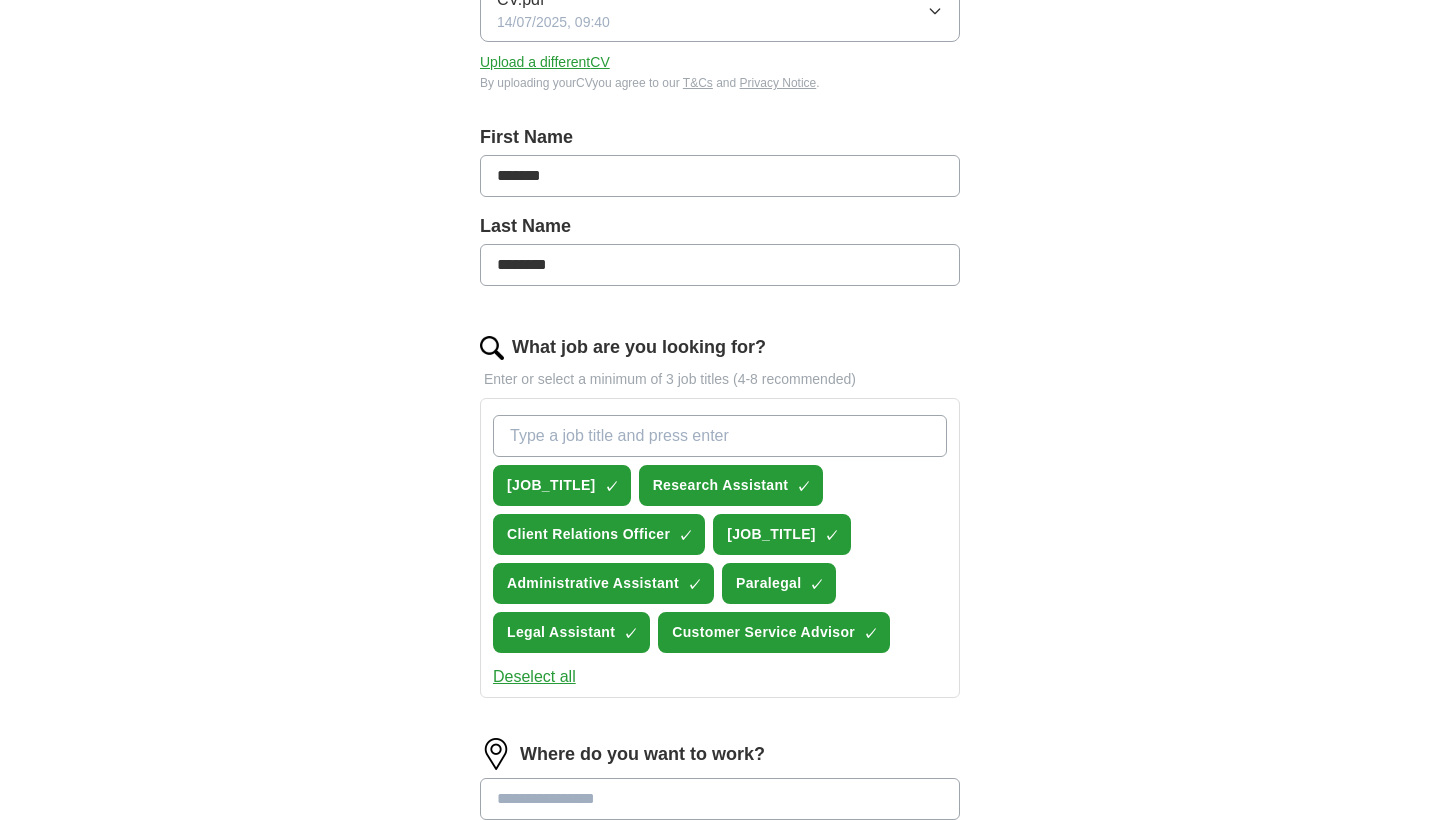 click on "[JOB_TITLE]" at bounding box center (599, 534) 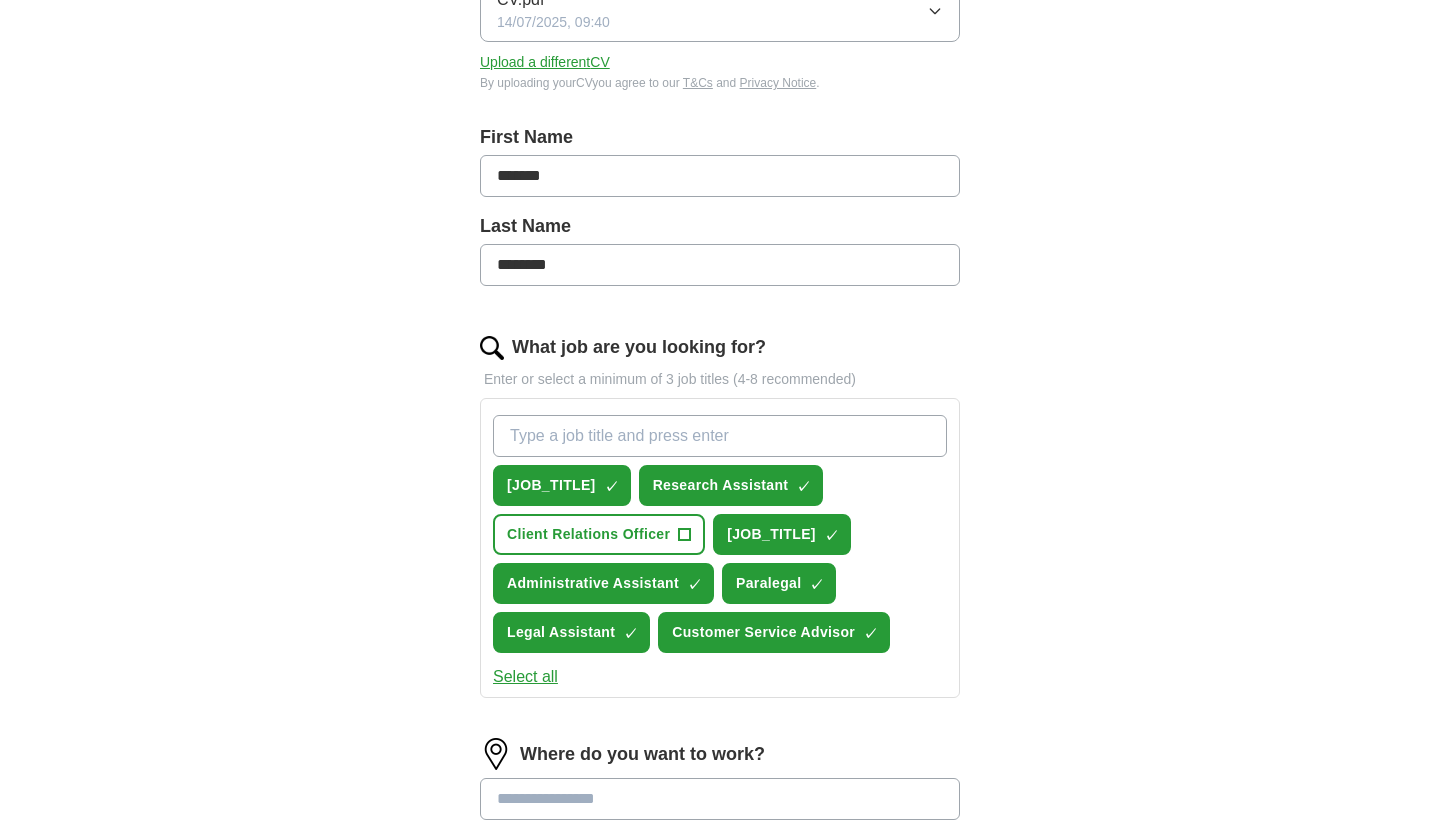 click on "×" at bounding box center (0, 0) 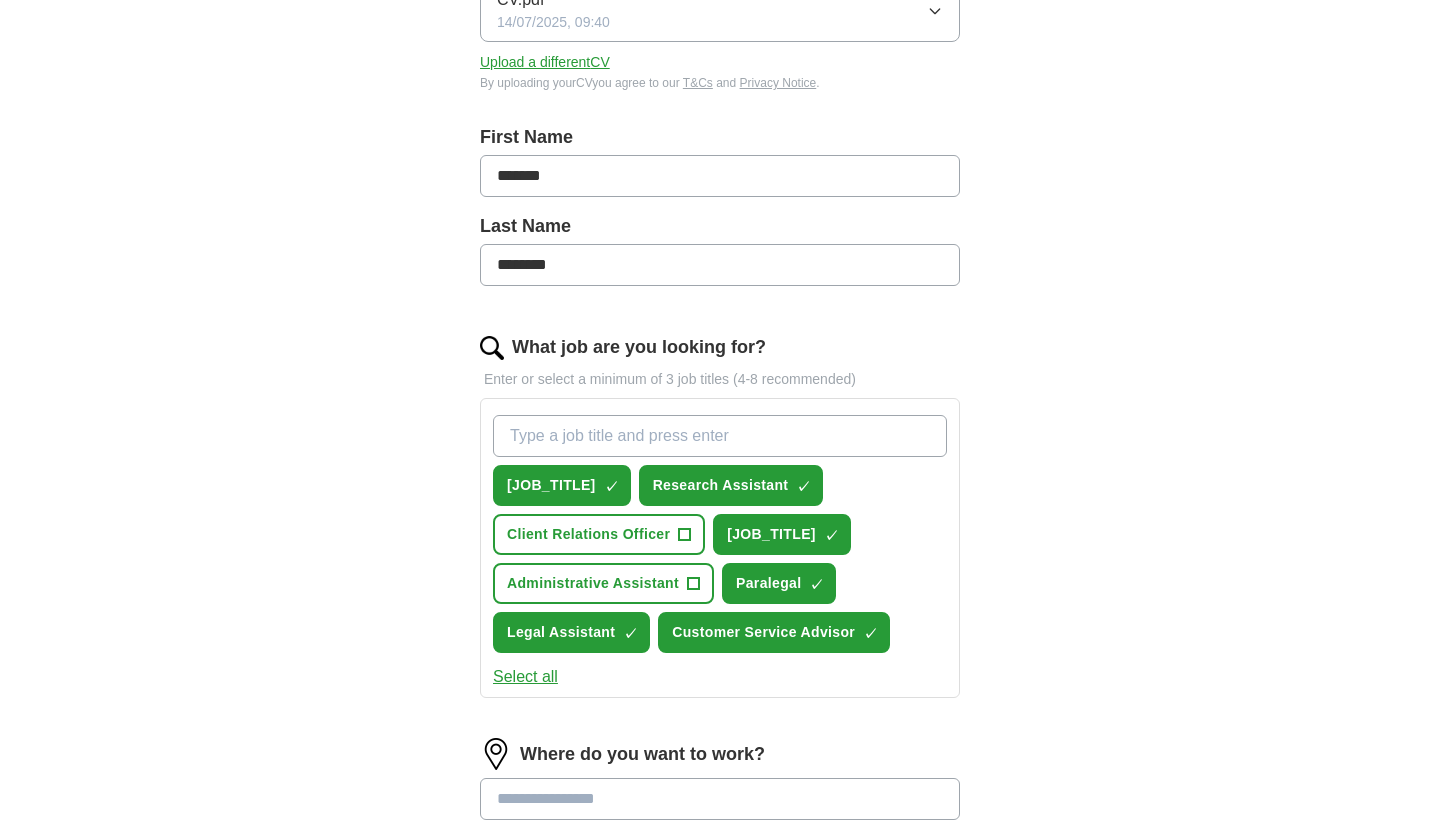 click on "×" at bounding box center [0, 0] 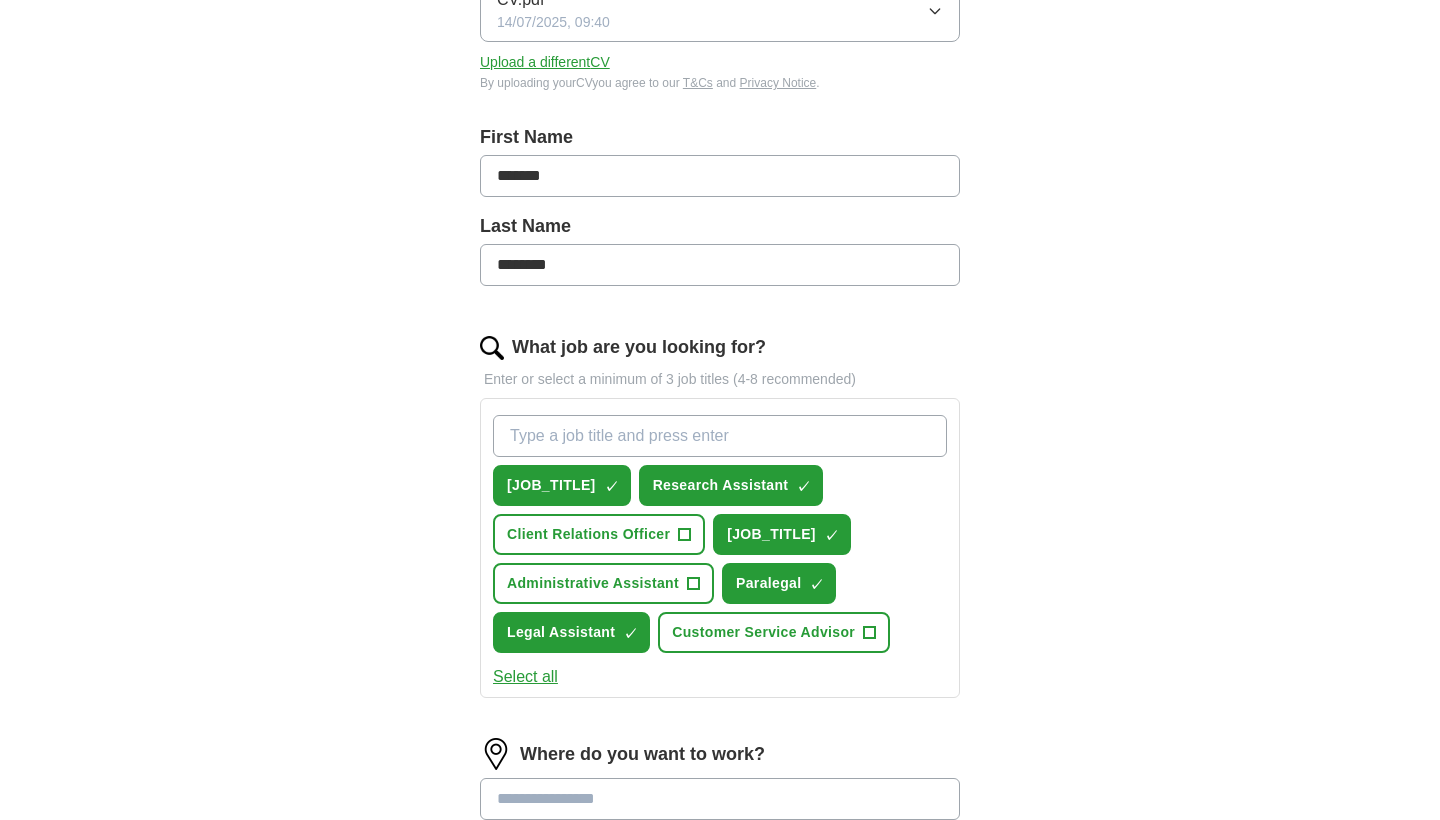 click on "What job are you looking for?" at bounding box center [720, 436] 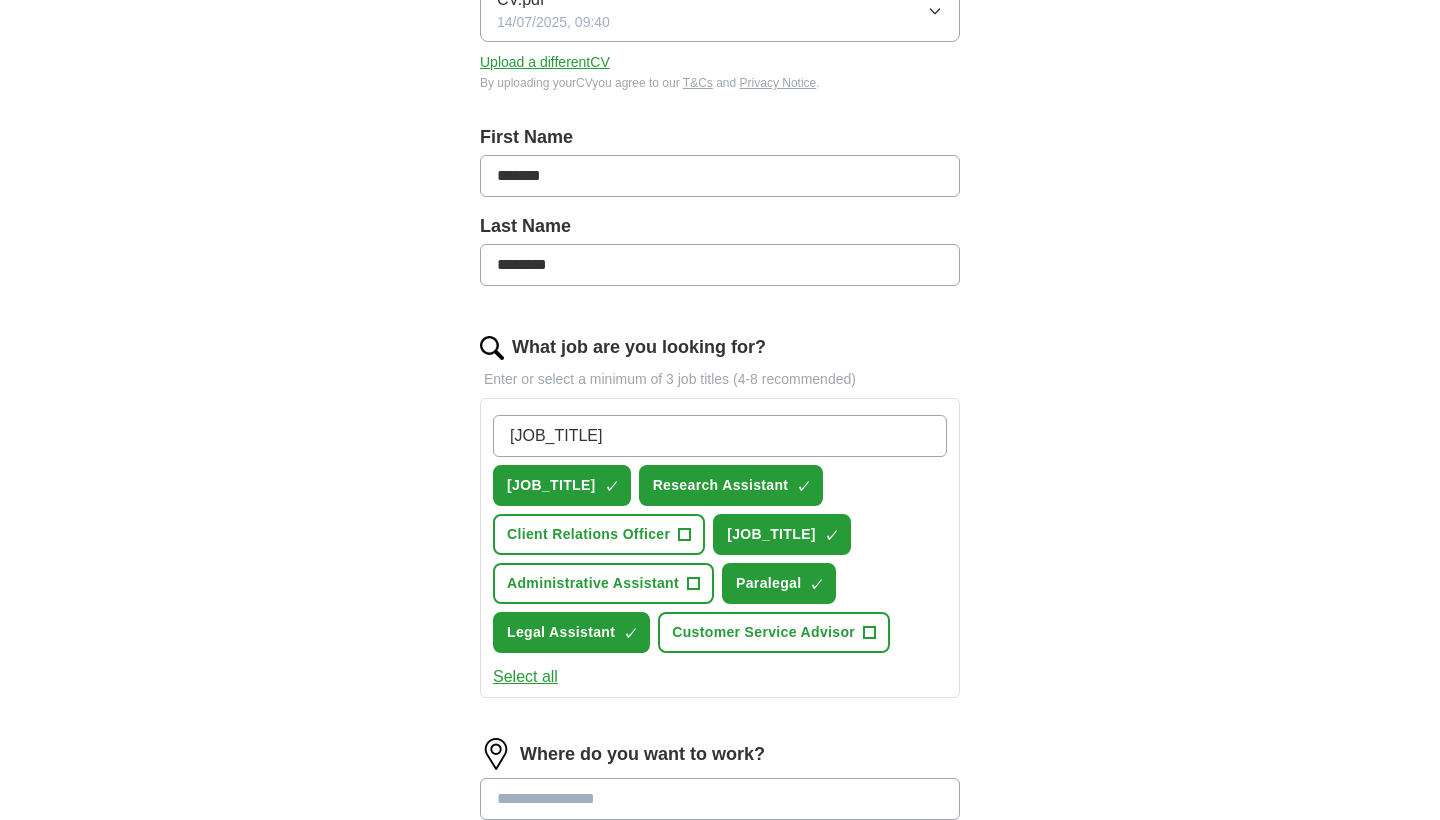 type on "[JOB_TITLE]" 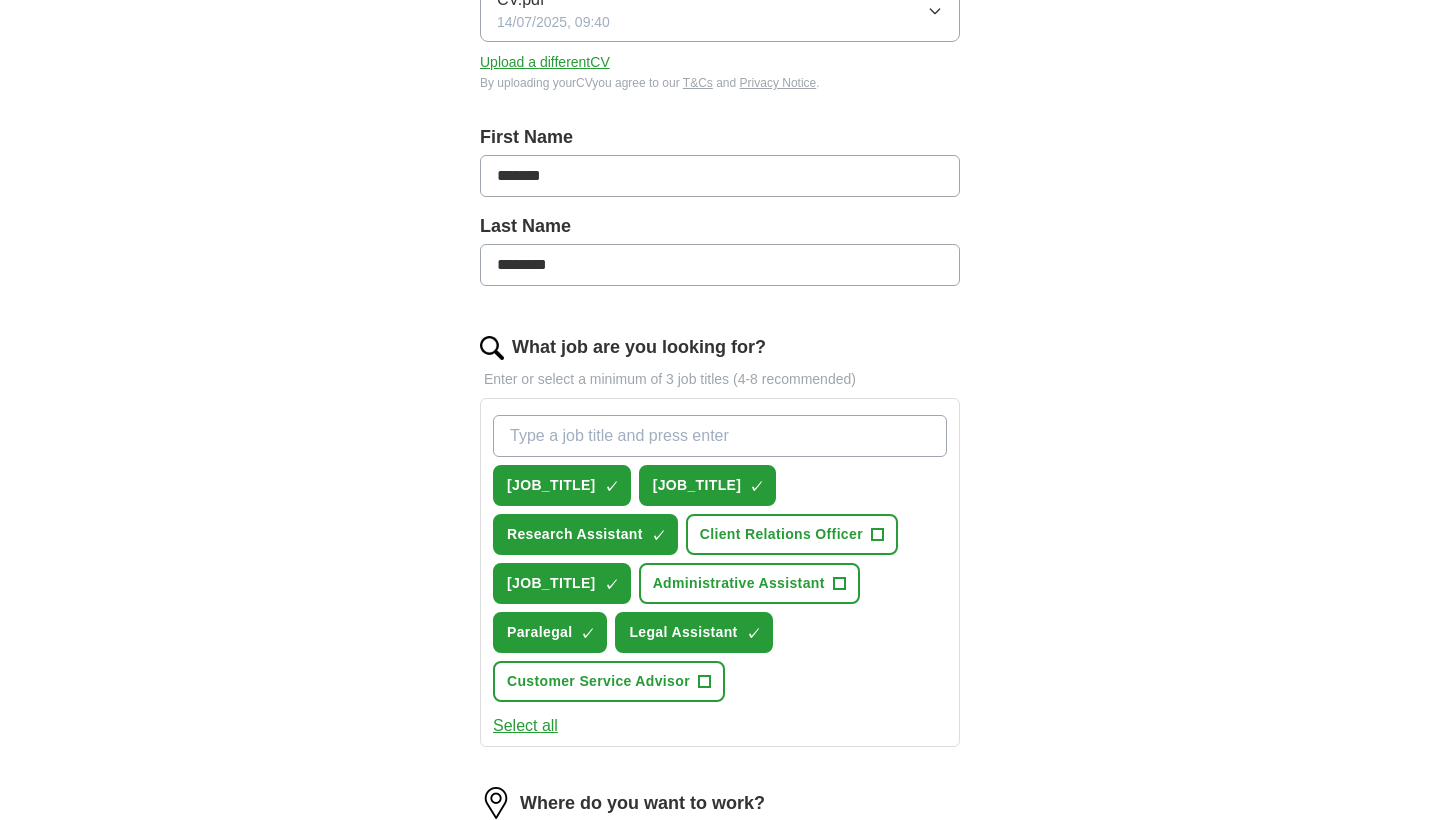 click on "×" at bounding box center [0, 0] 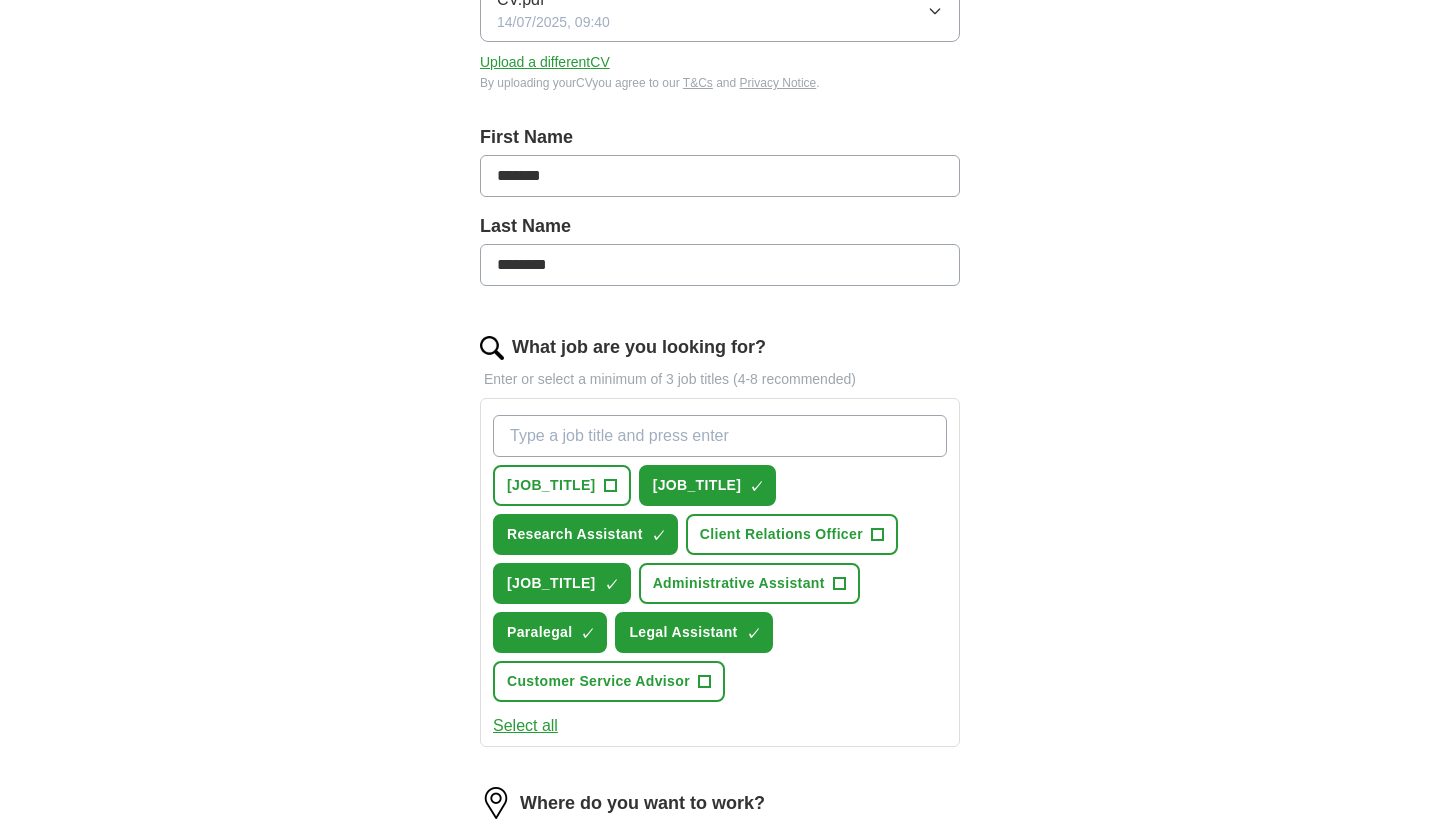 click on "What job are you looking for?" at bounding box center (720, 436) 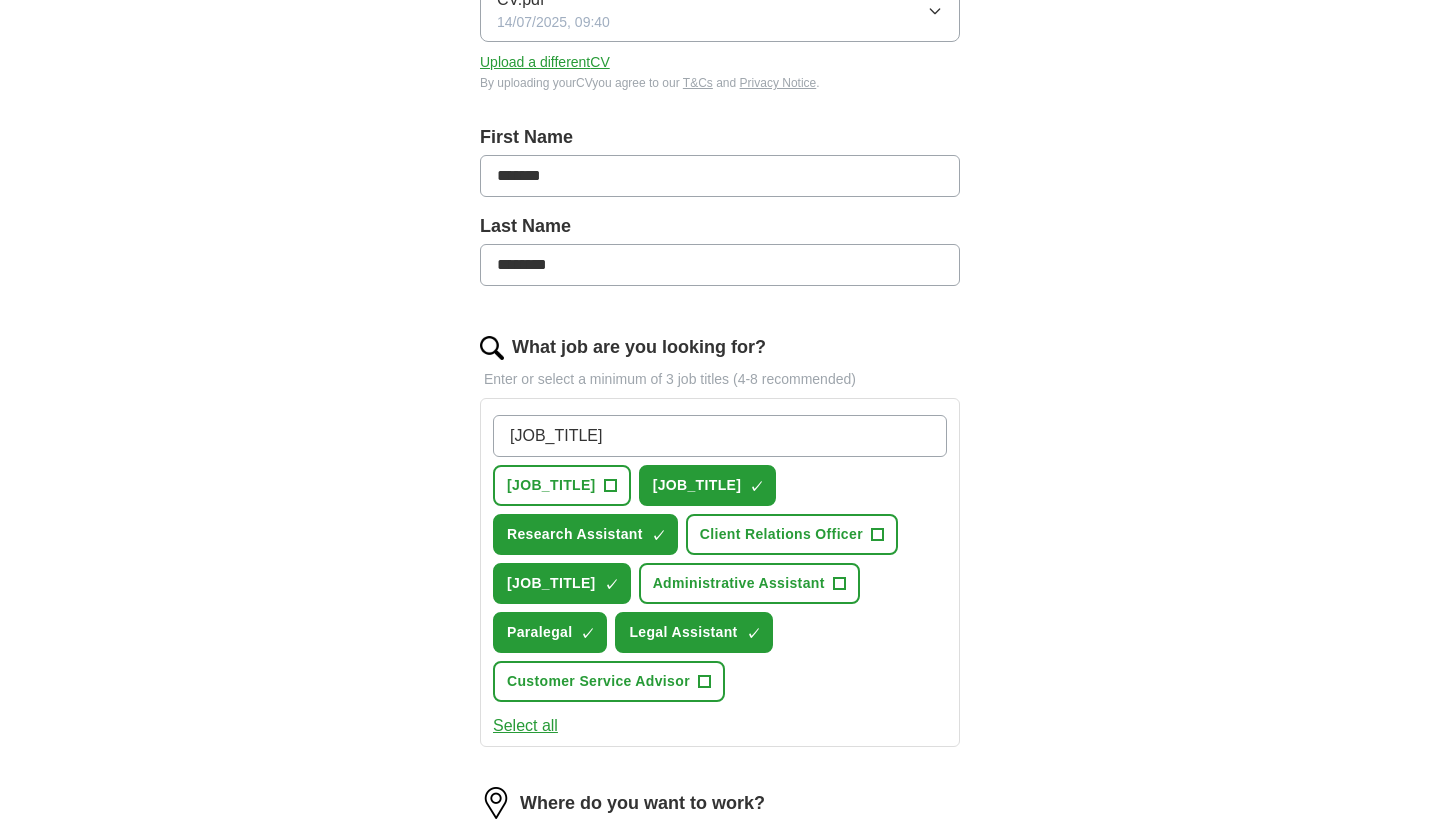 type on "[JOB_TITLE]" 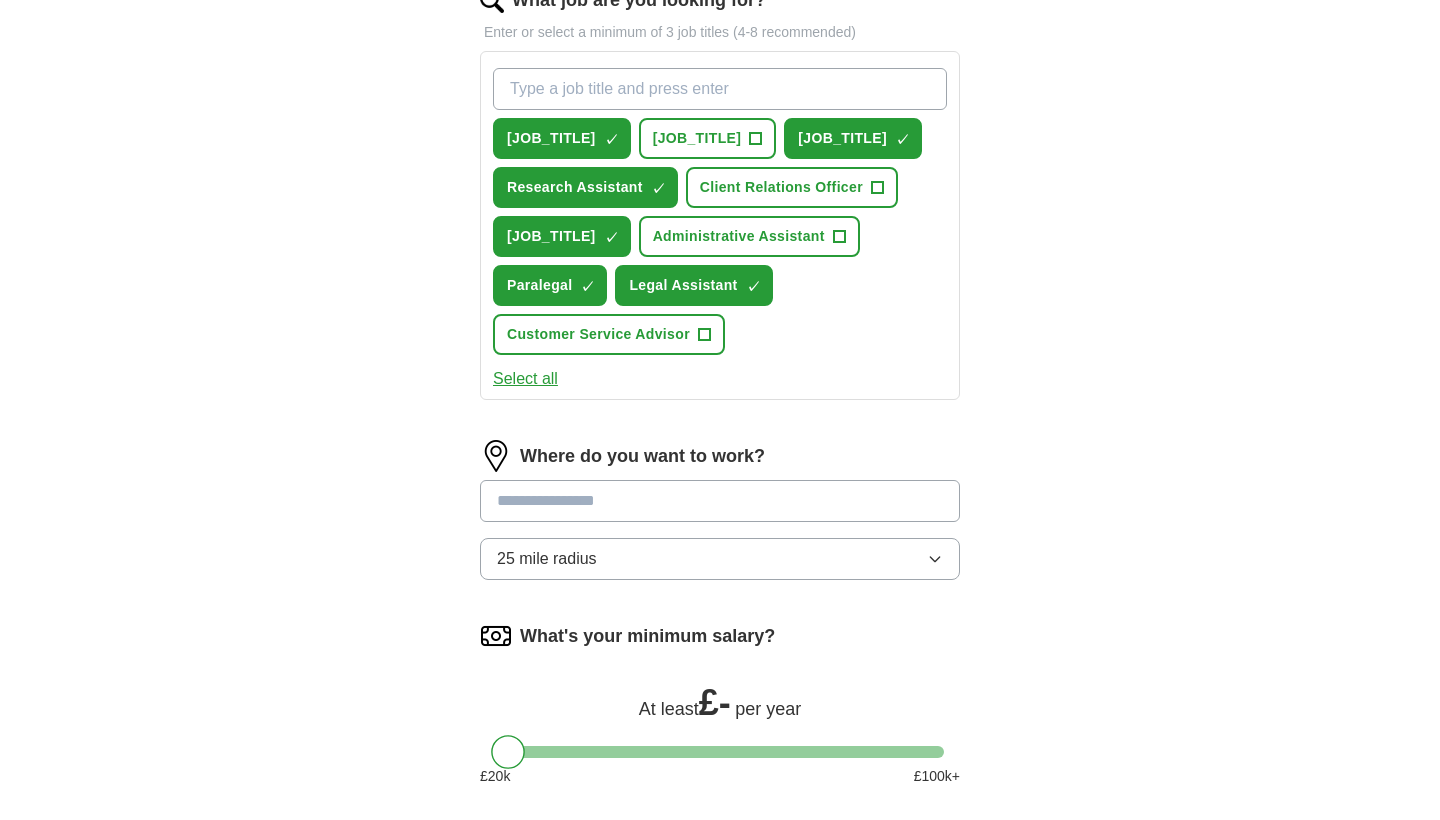 scroll, scrollTop: 694, scrollLeft: 0, axis: vertical 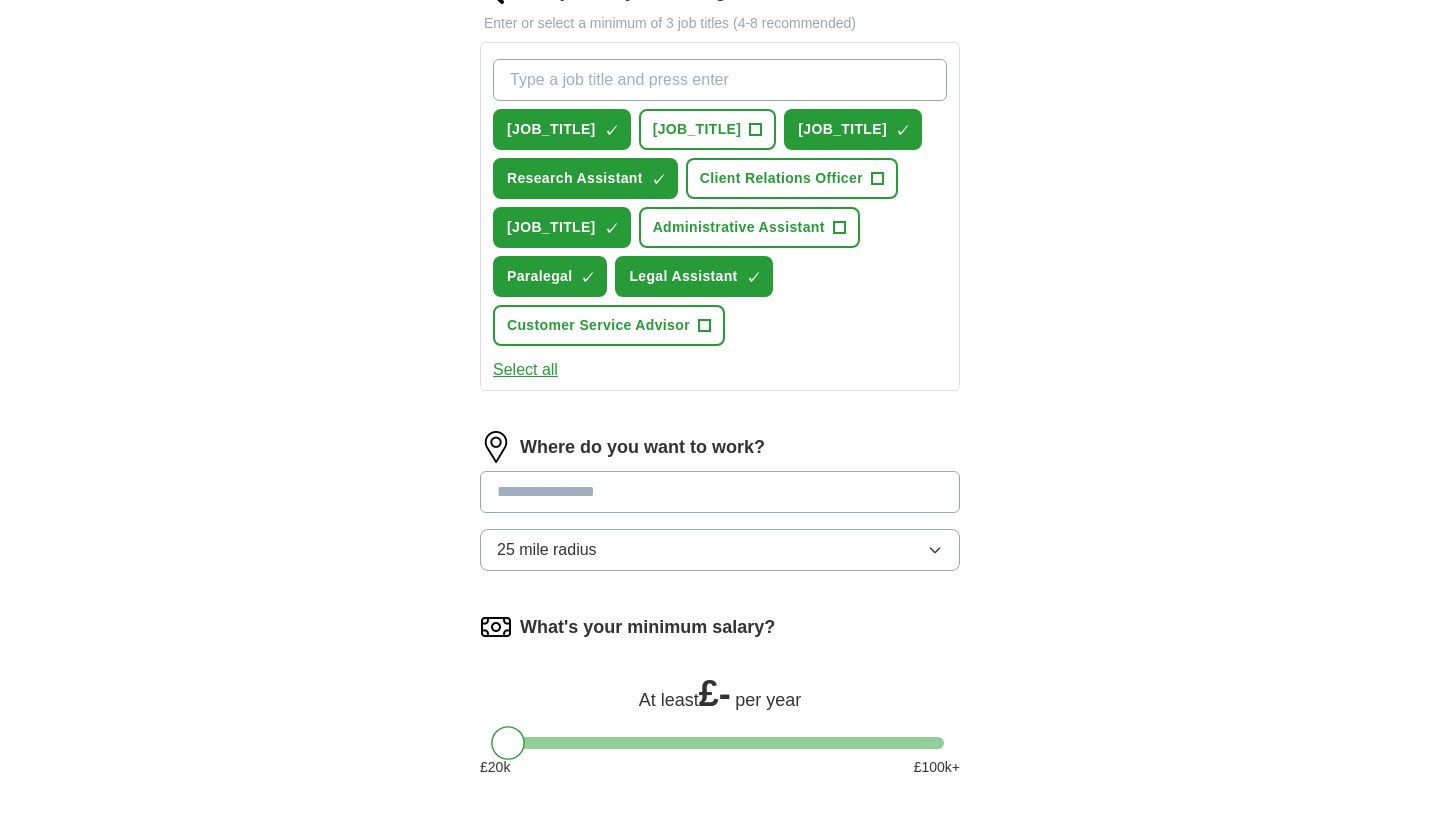 click at bounding box center (720, 492) 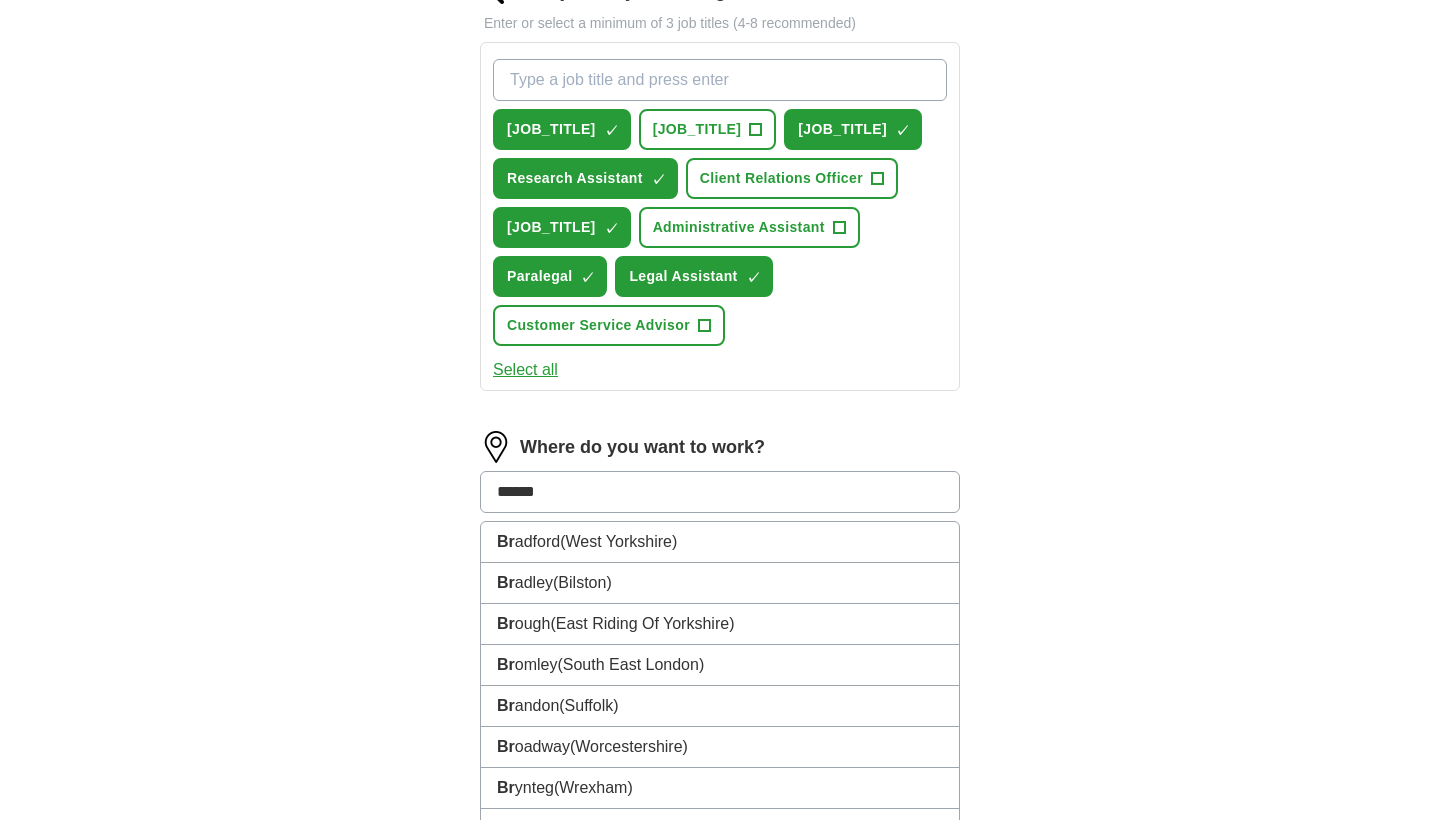 type on "*******" 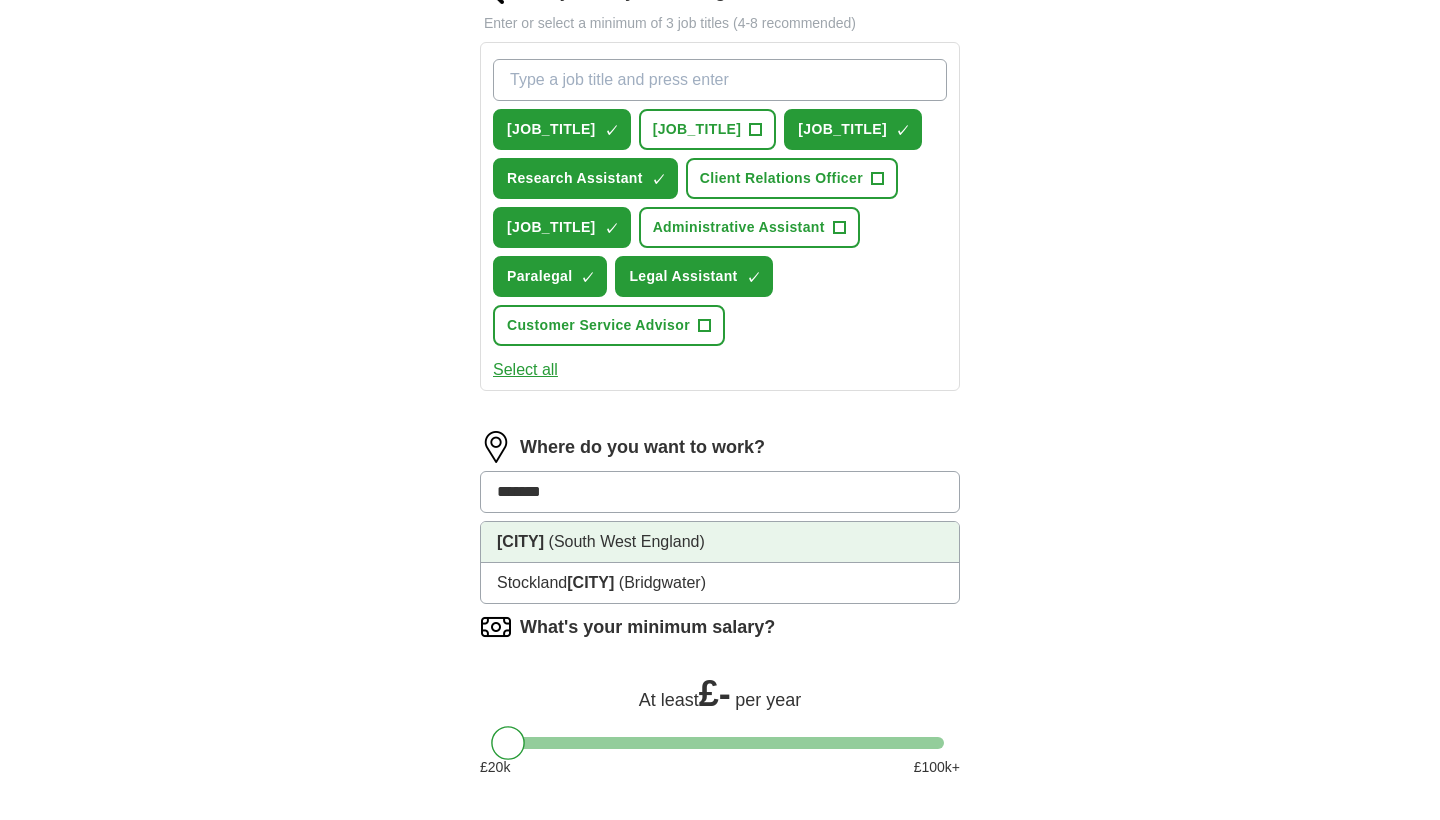 click on "[CITY] ([REGION])" at bounding box center [720, 542] 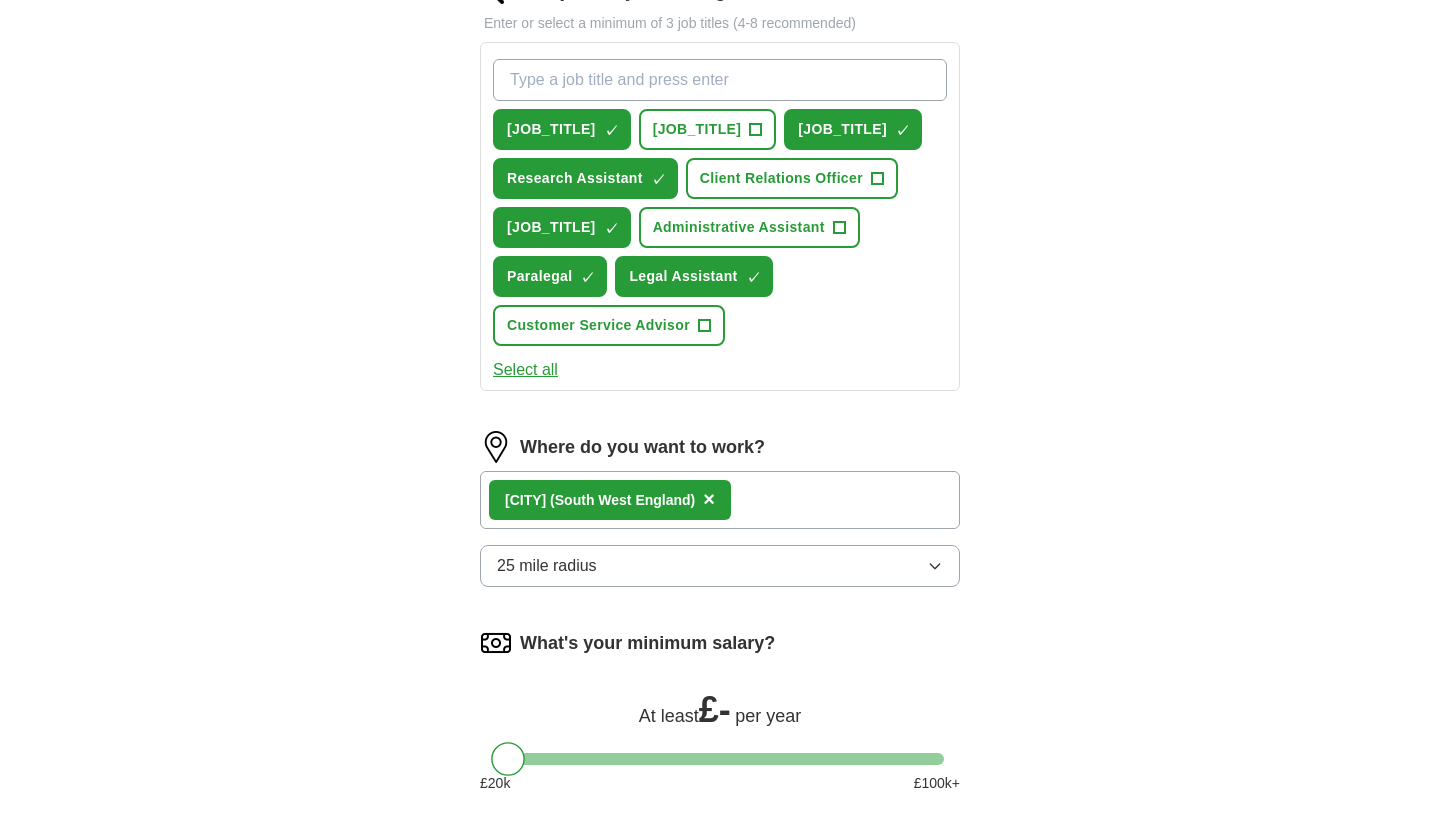 click on "25 mile radius" at bounding box center (720, 566) 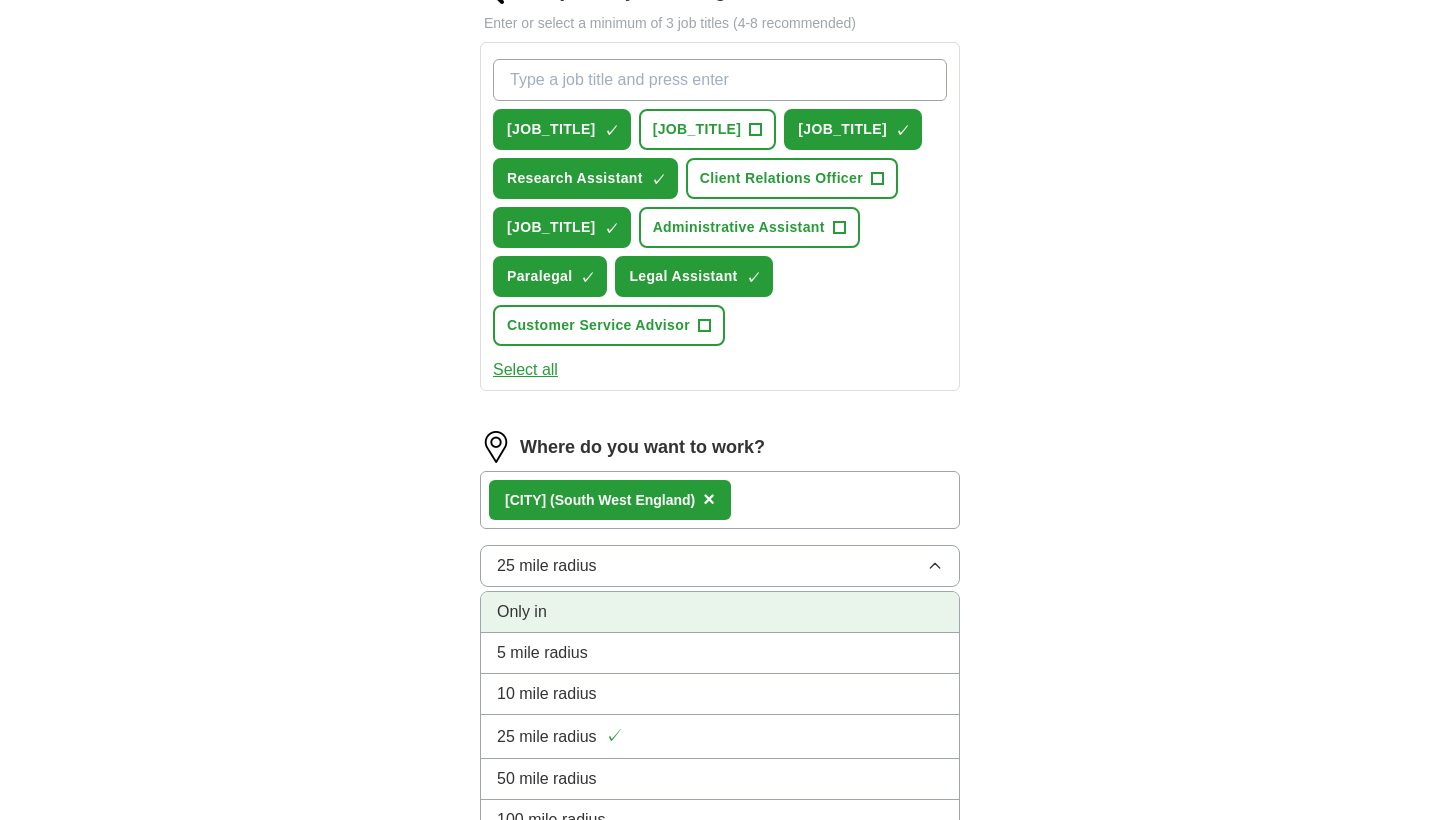 click on "Only in" at bounding box center [720, 612] 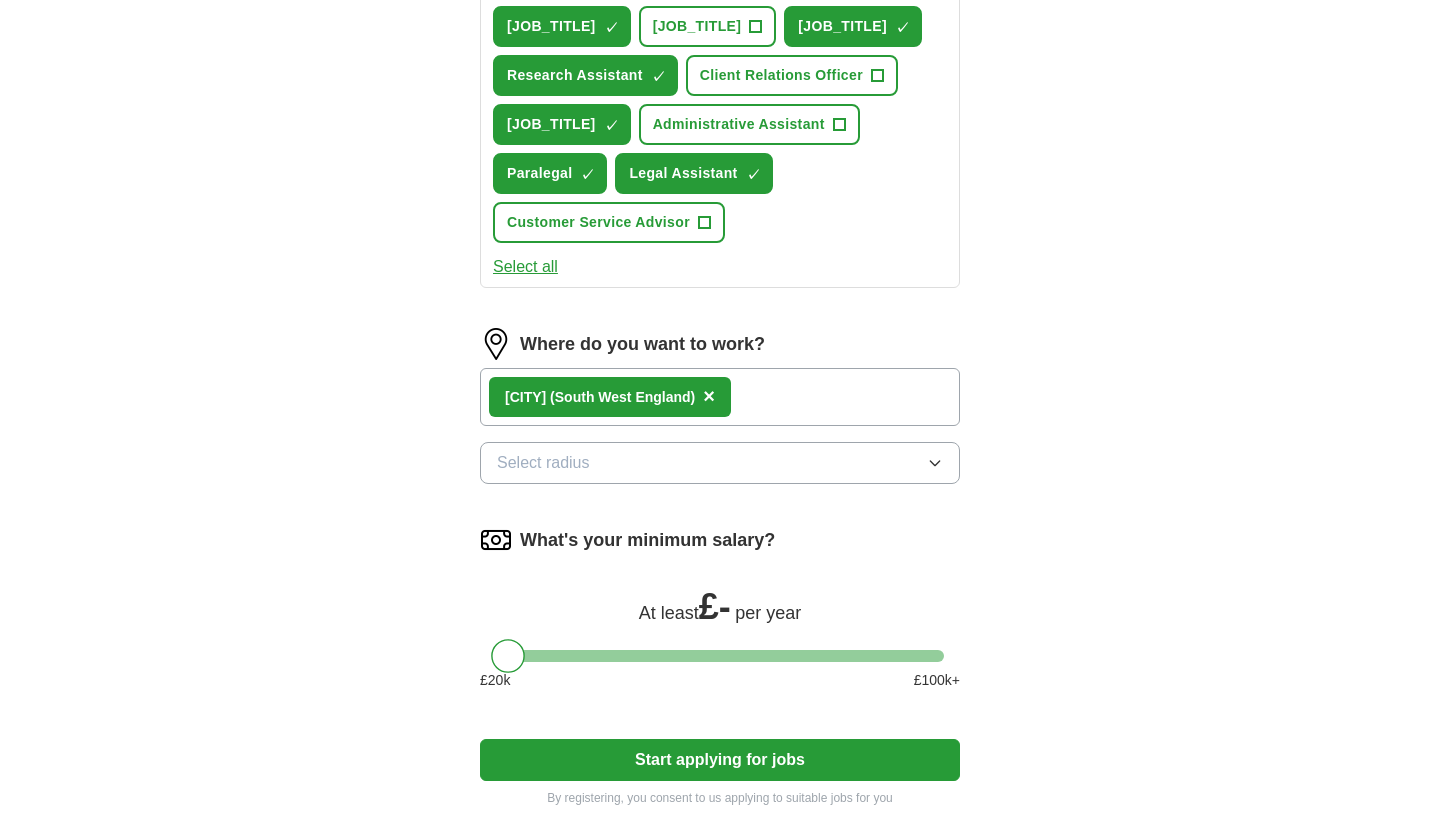 scroll, scrollTop: 800, scrollLeft: 0, axis: vertical 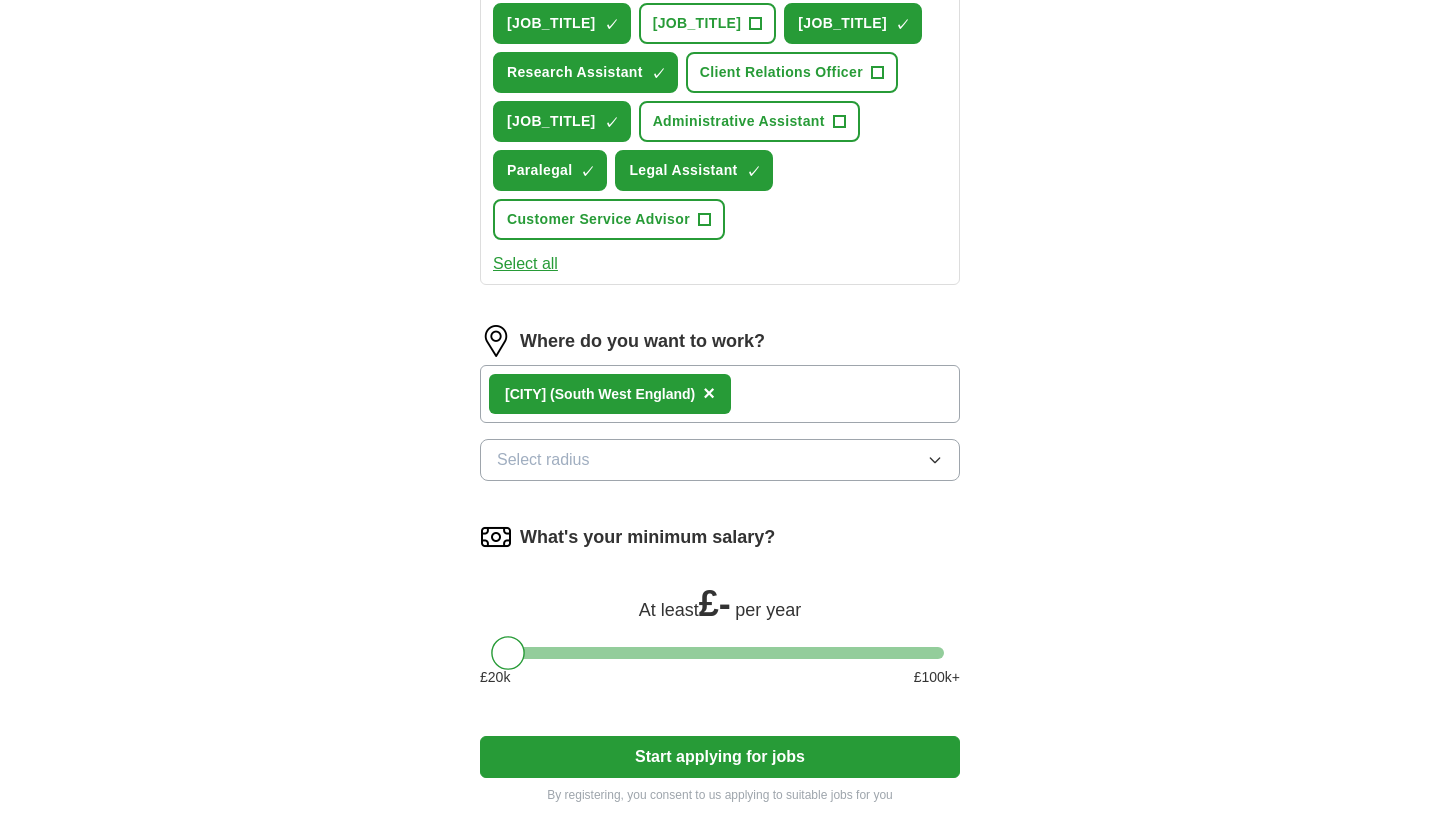 click on "Select radius" at bounding box center (720, 460) 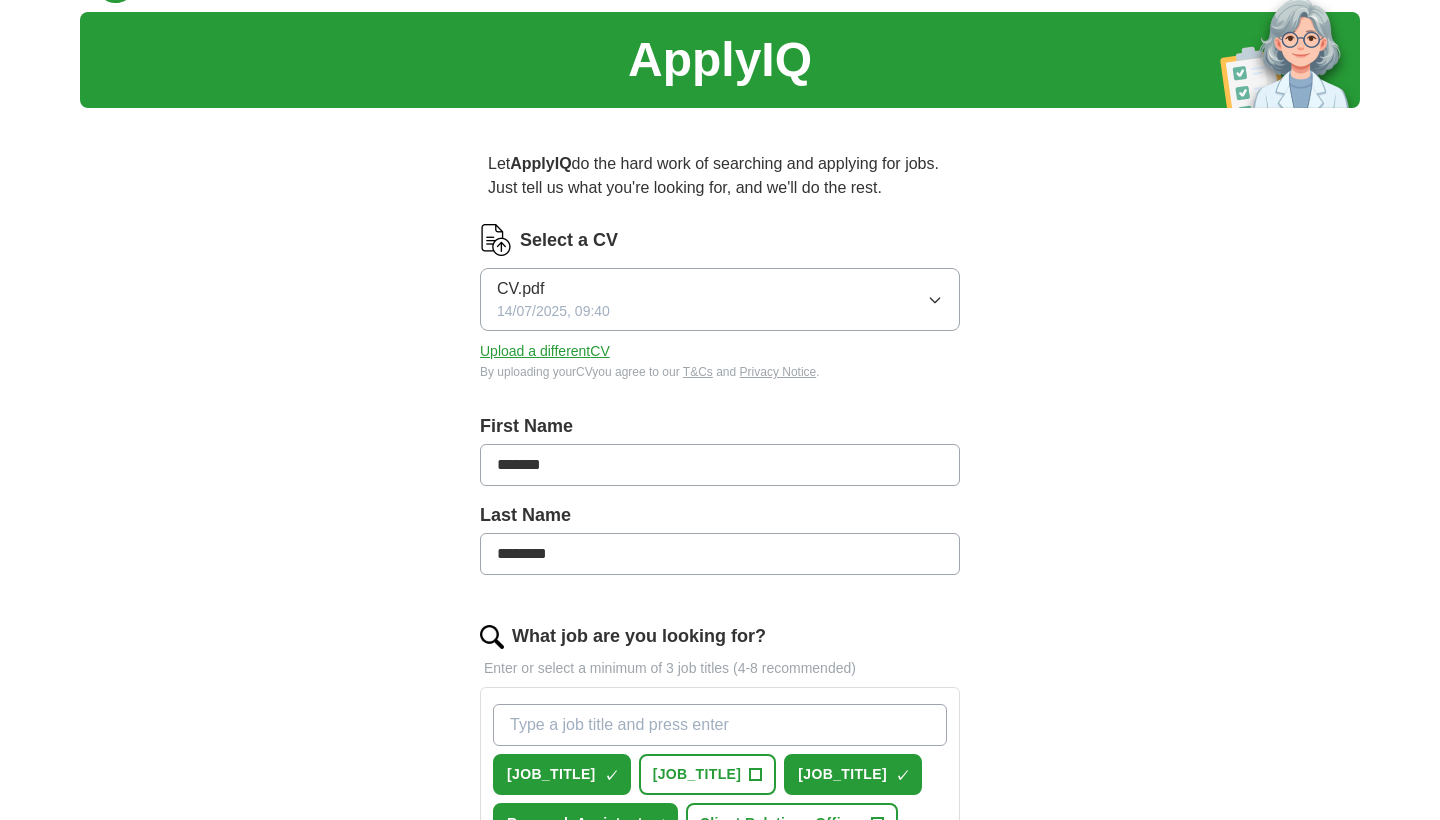 scroll, scrollTop: 47, scrollLeft: 0, axis: vertical 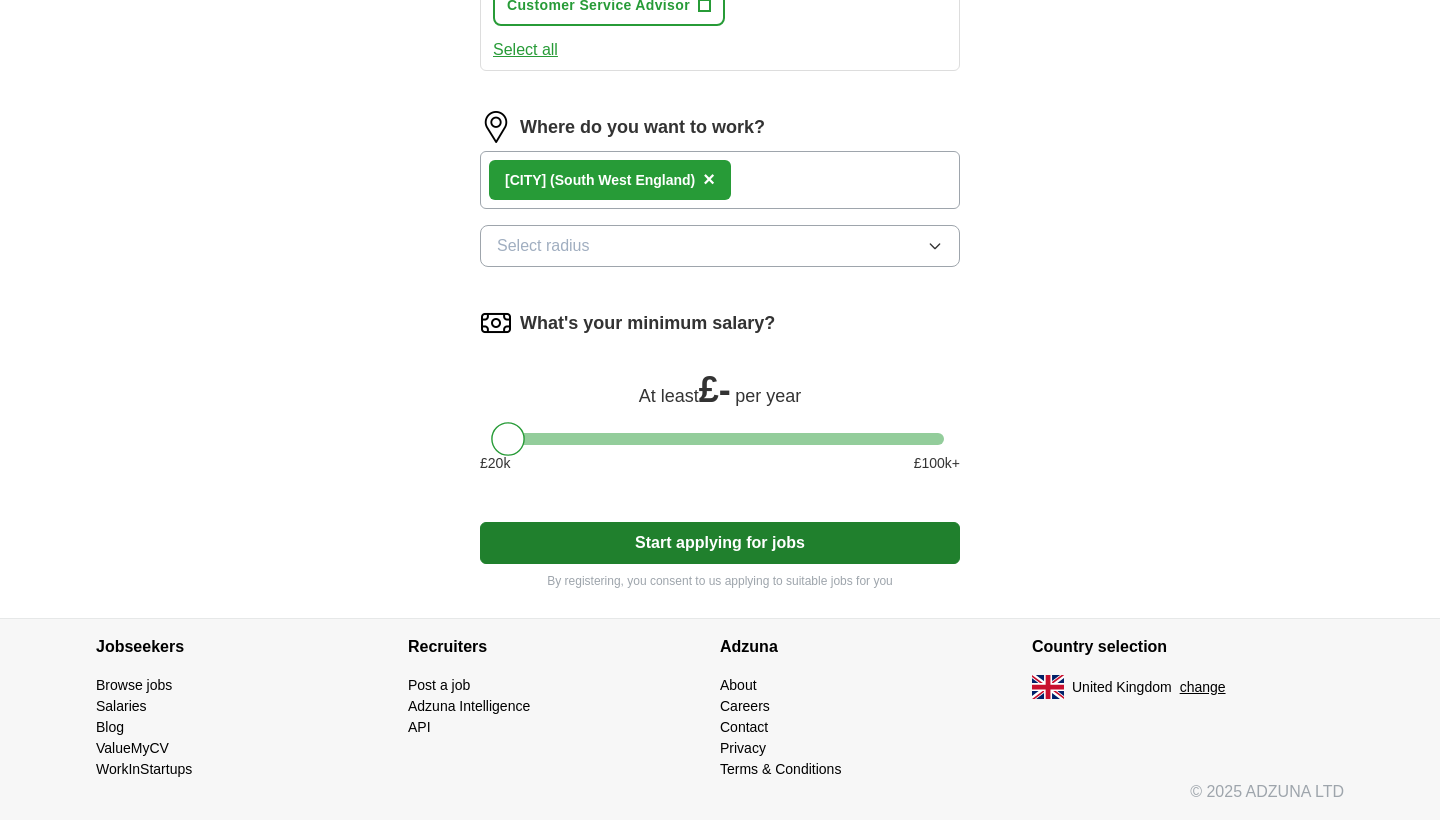 click on "Start applying for jobs" at bounding box center (720, 543) 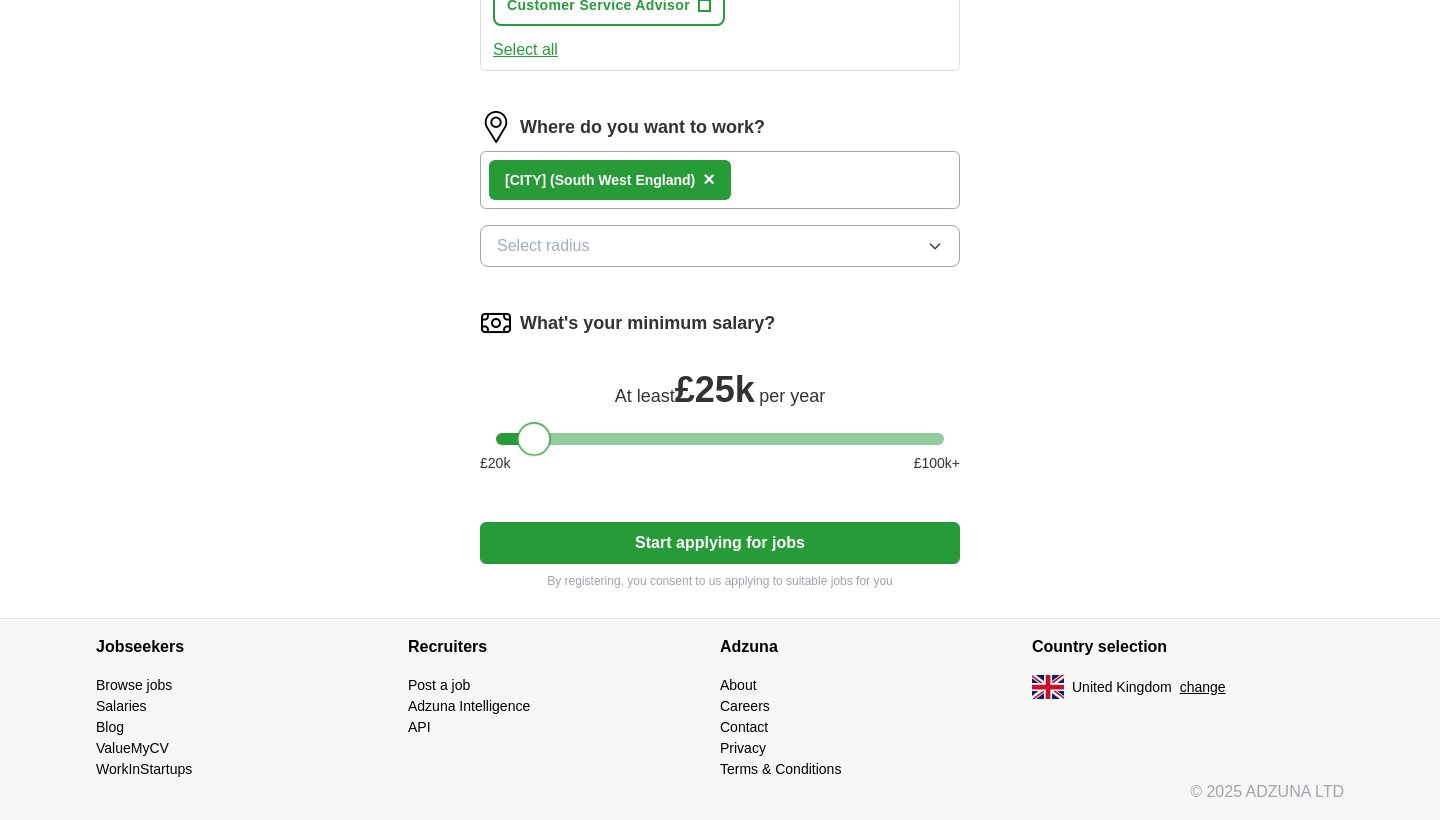 drag, startPoint x: 510, startPoint y: 443, endPoint x: 536, endPoint y: 437, distance: 26.683329 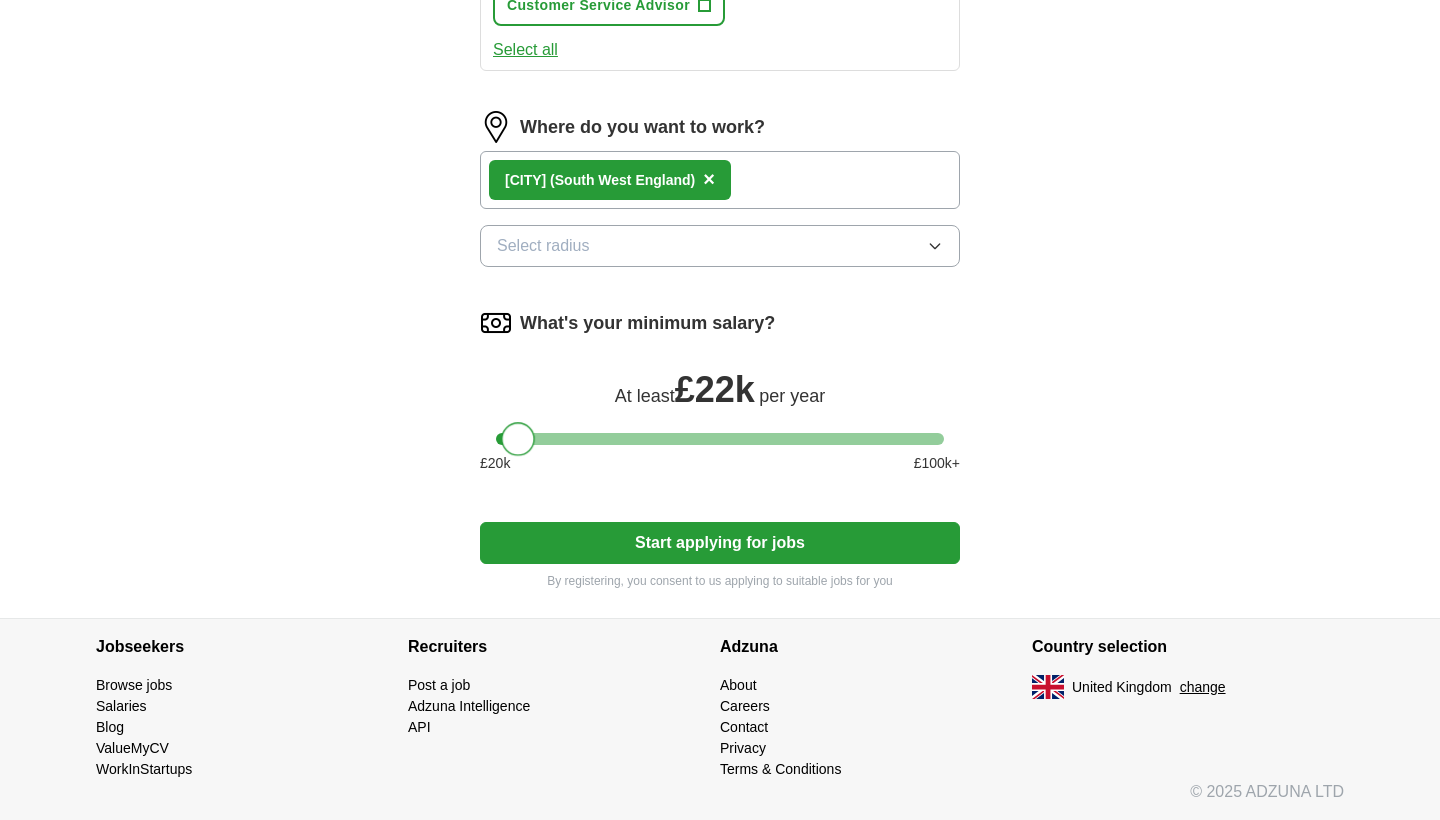 drag, startPoint x: 540, startPoint y: 440, endPoint x: 525, endPoint y: 440, distance: 15 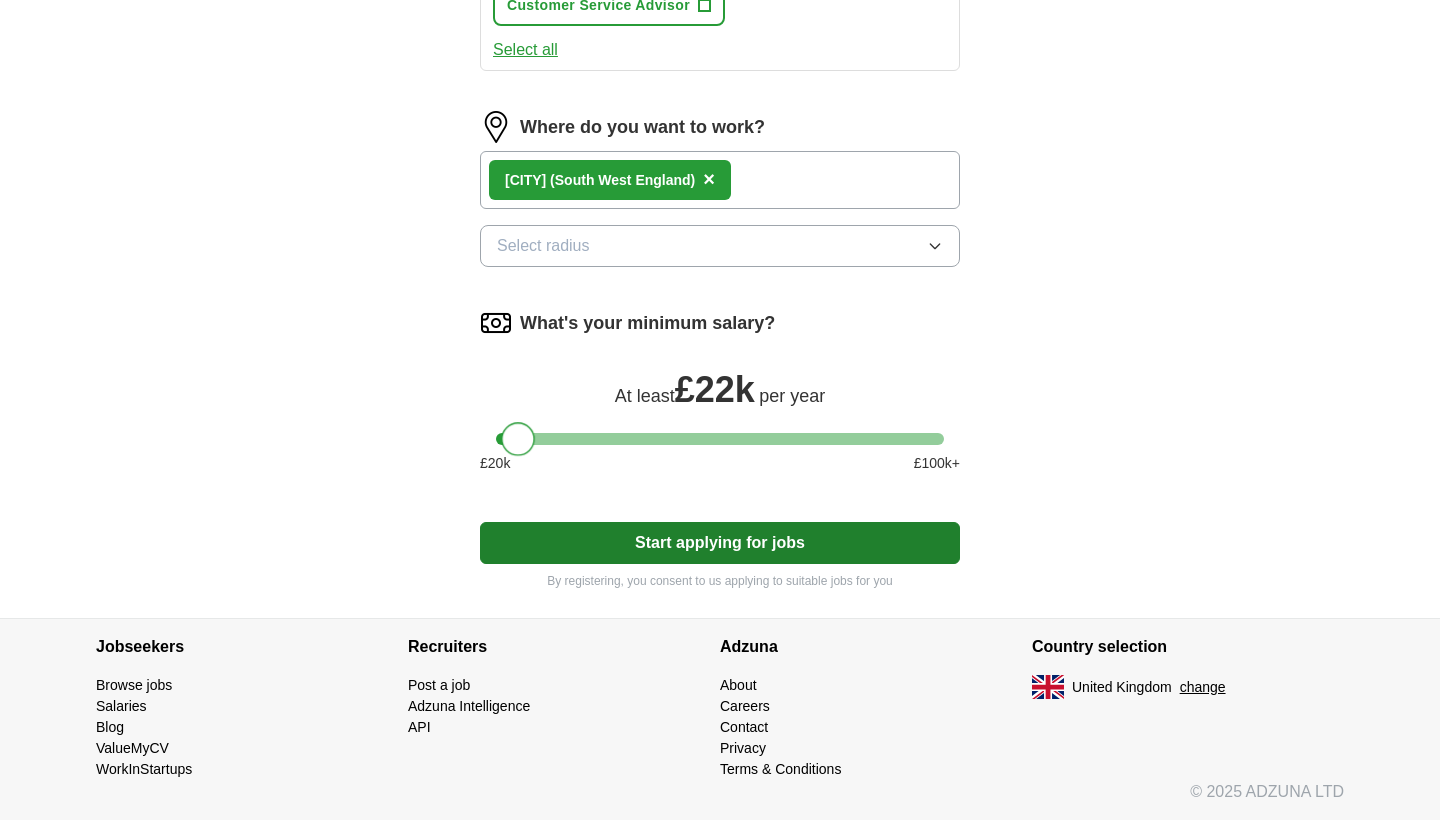 click on "Start applying for jobs" at bounding box center [720, 543] 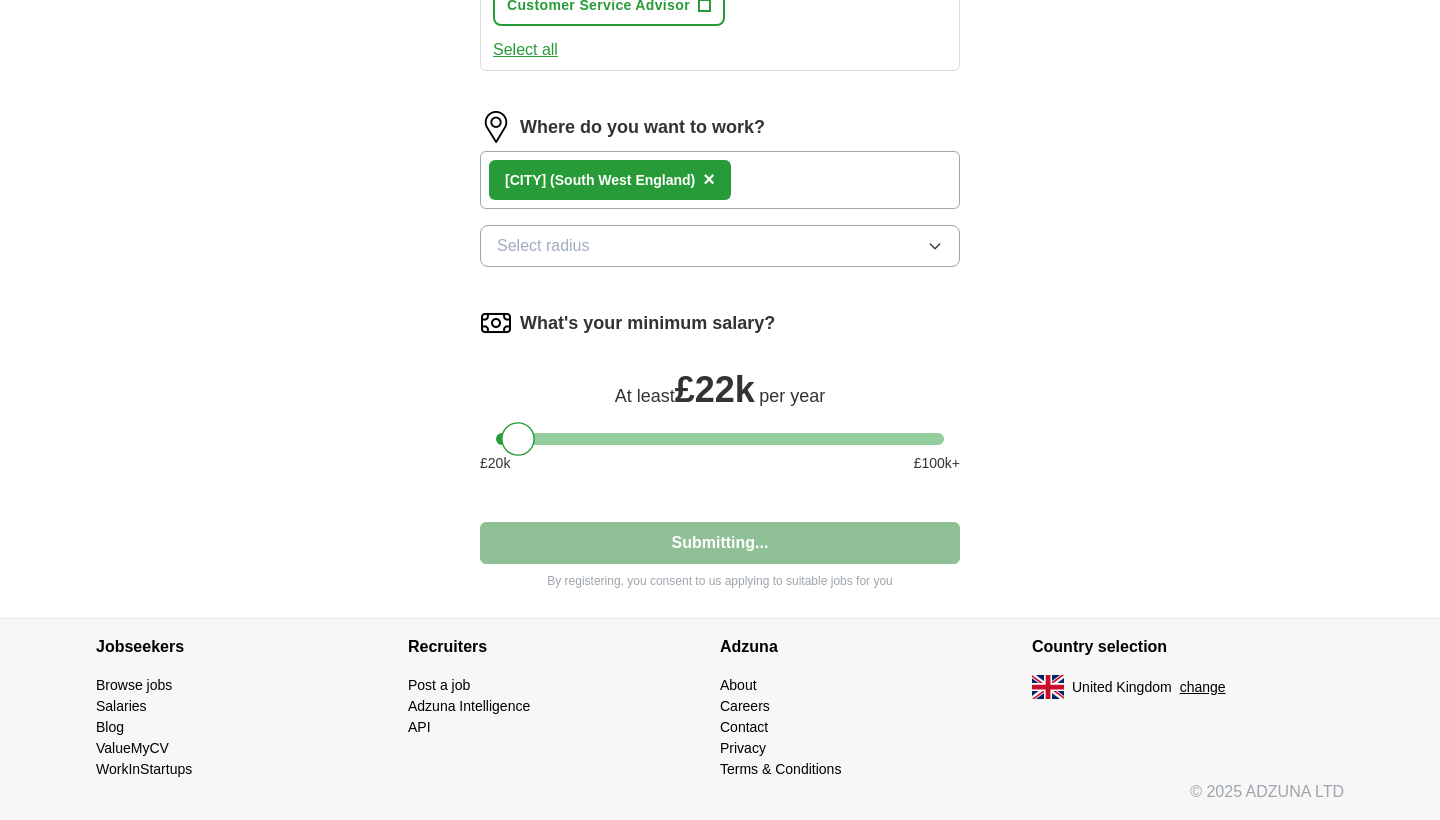 select on "**" 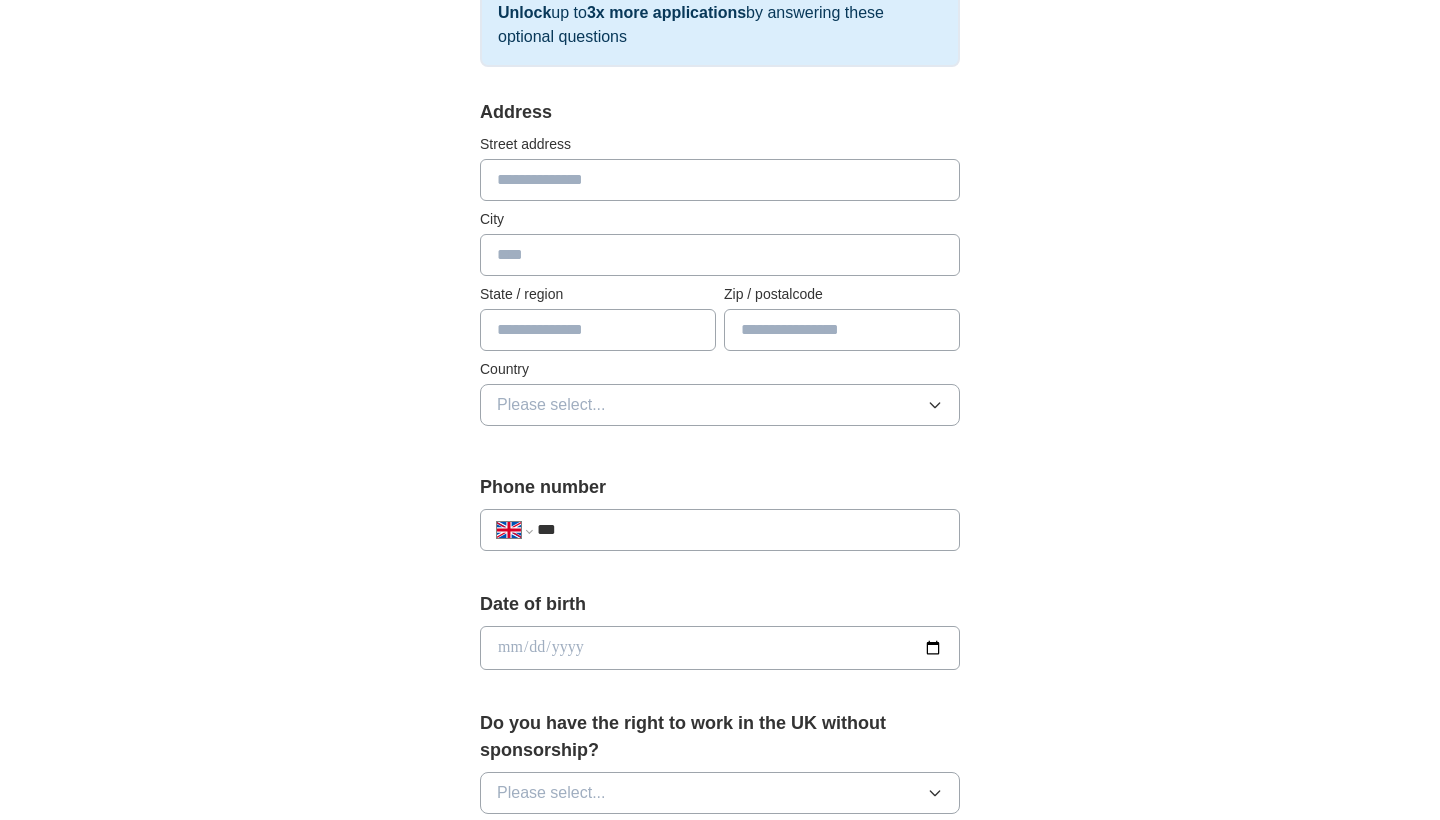 scroll, scrollTop: 439, scrollLeft: 0, axis: vertical 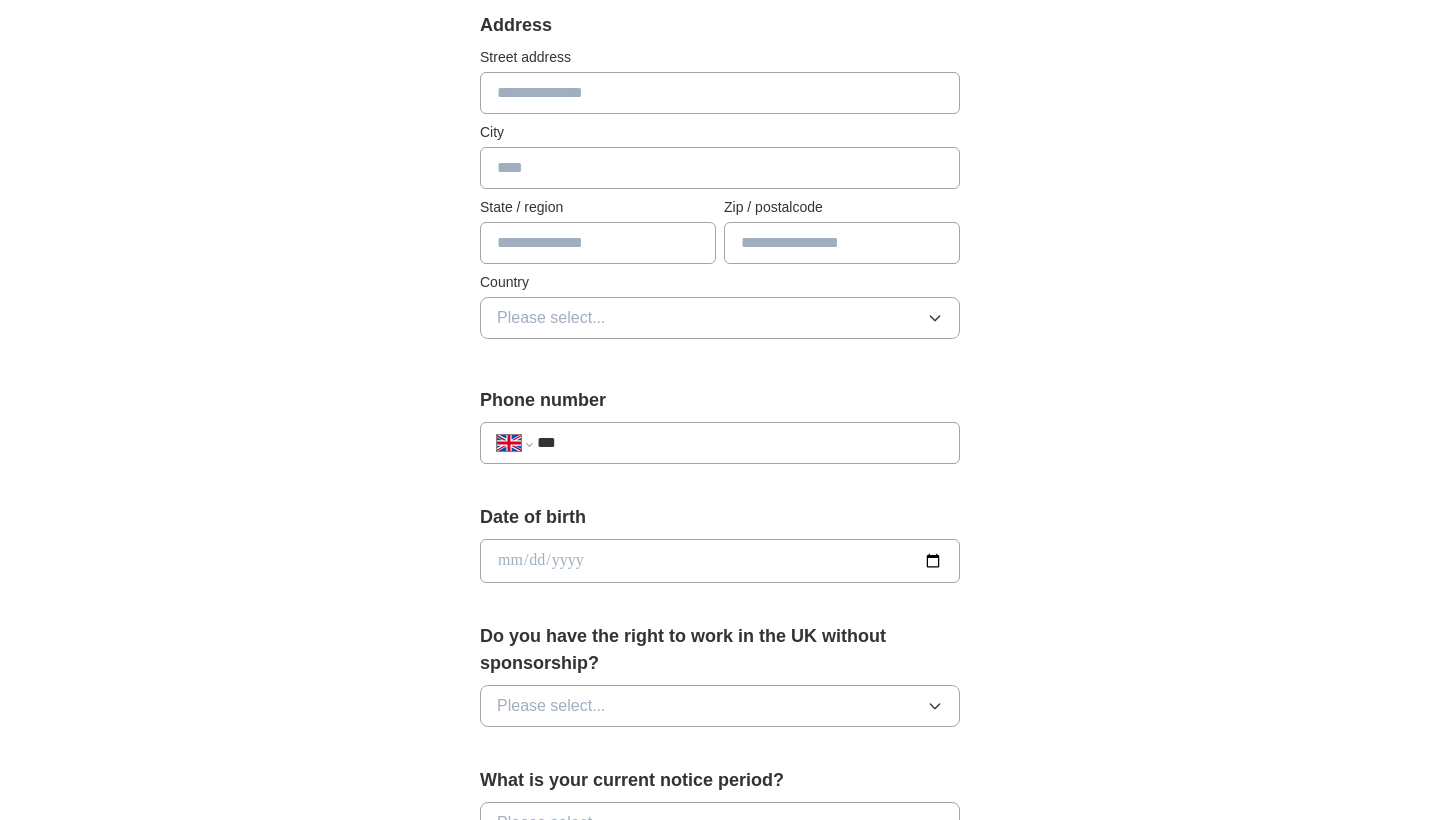 click on "**********" at bounding box center [720, 443] 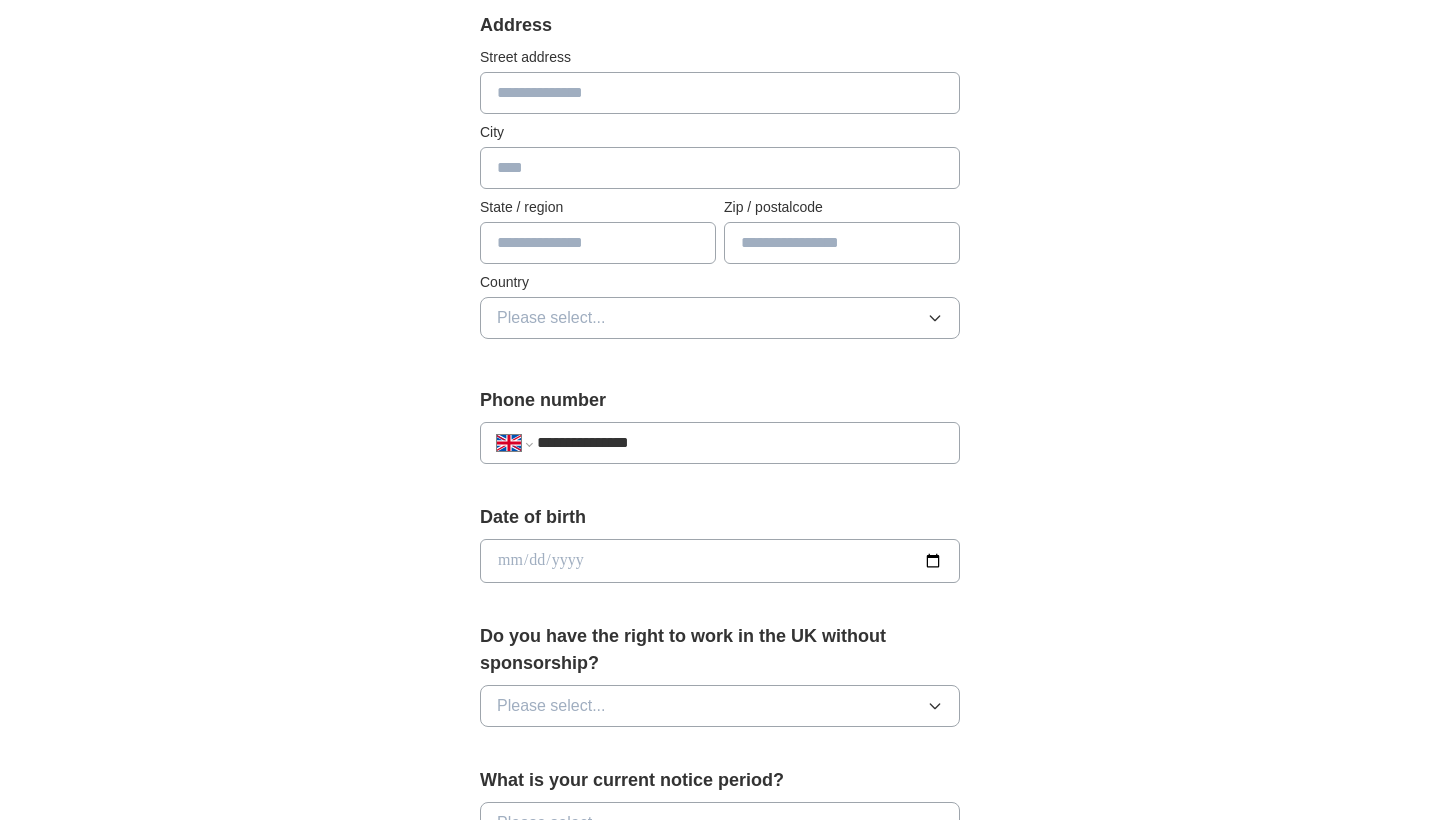 type on "**********" 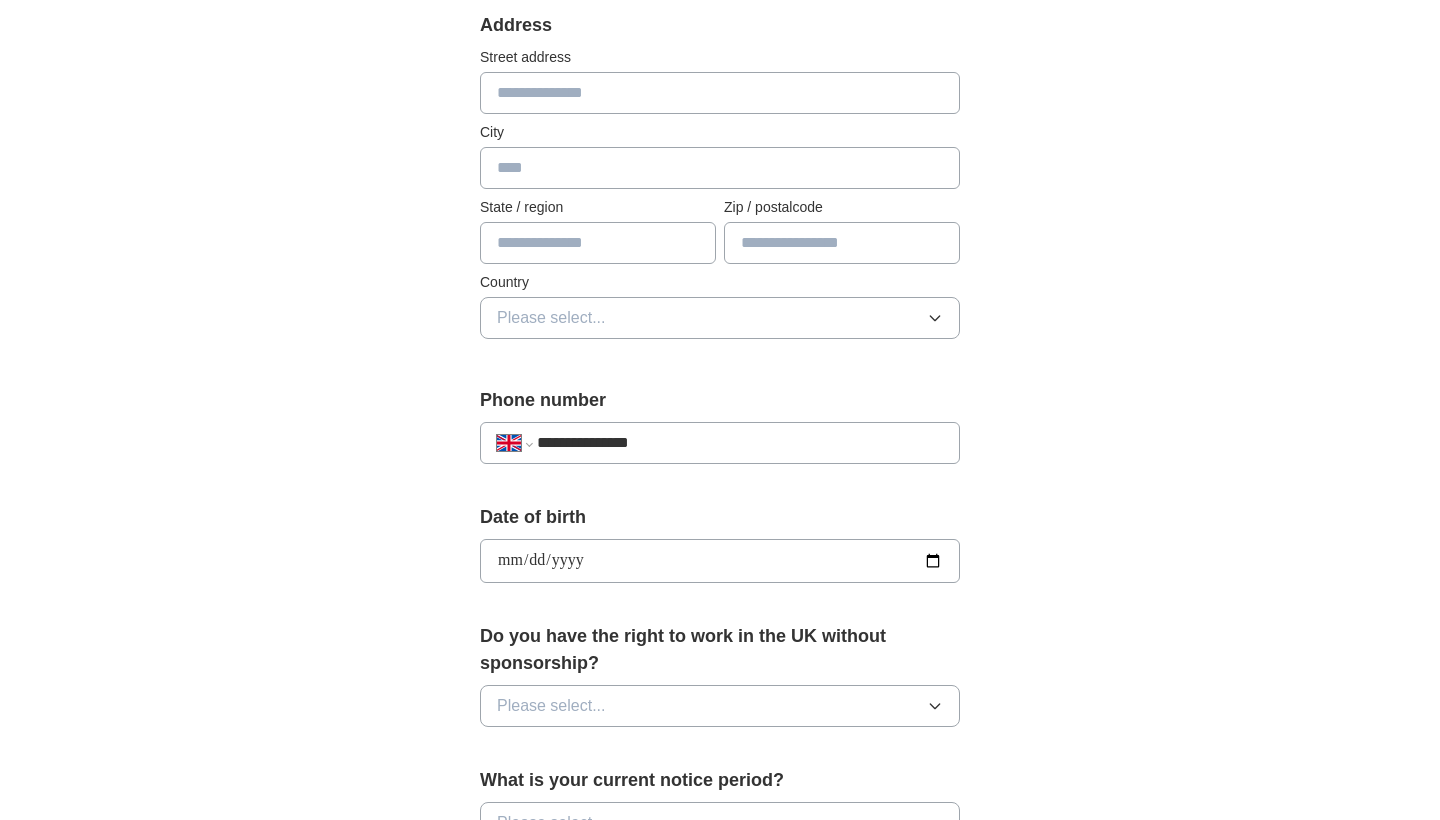 type on "**********" 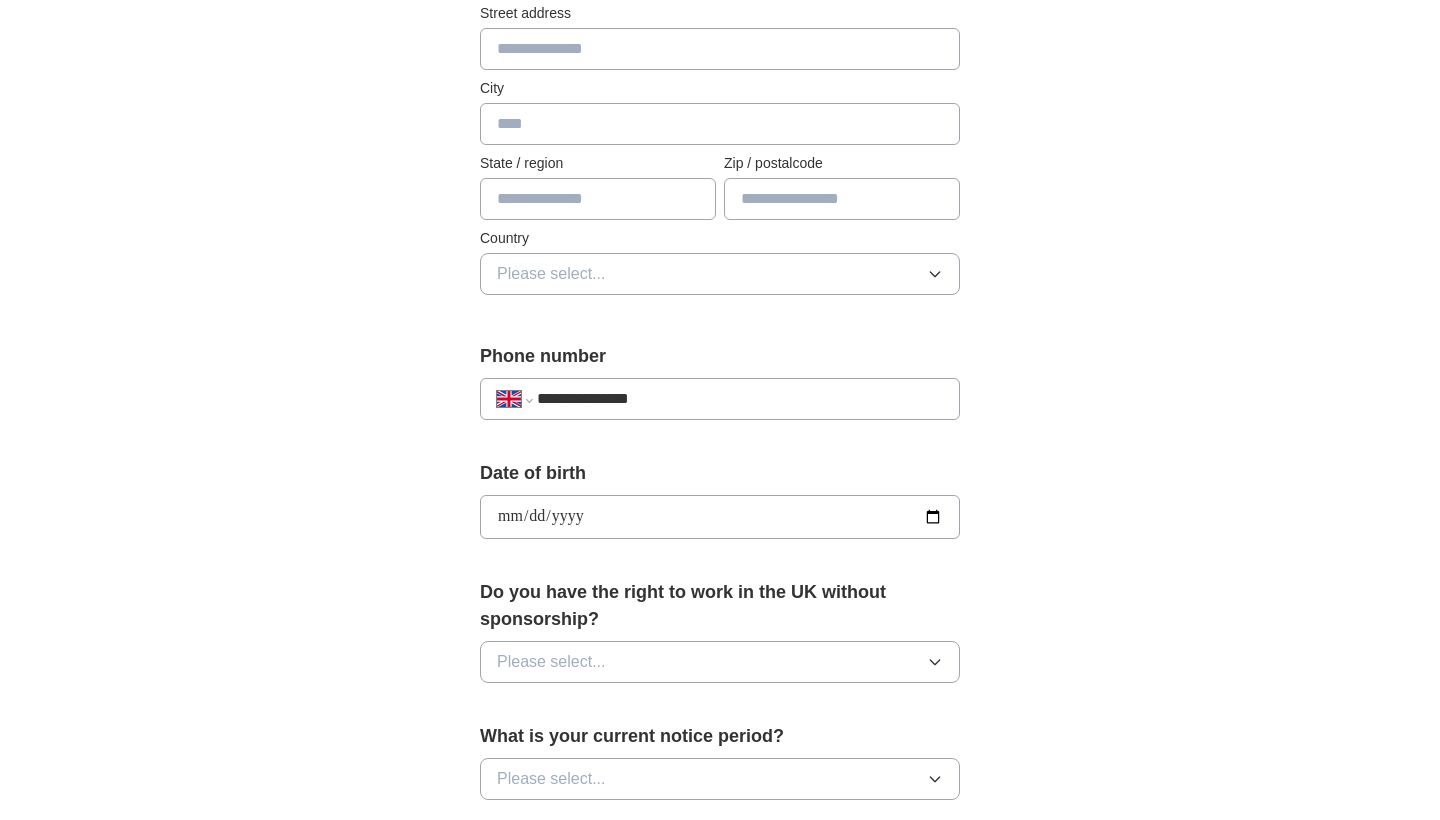 scroll, scrollTop: 494, scrollLeft: 0, axis: vertical 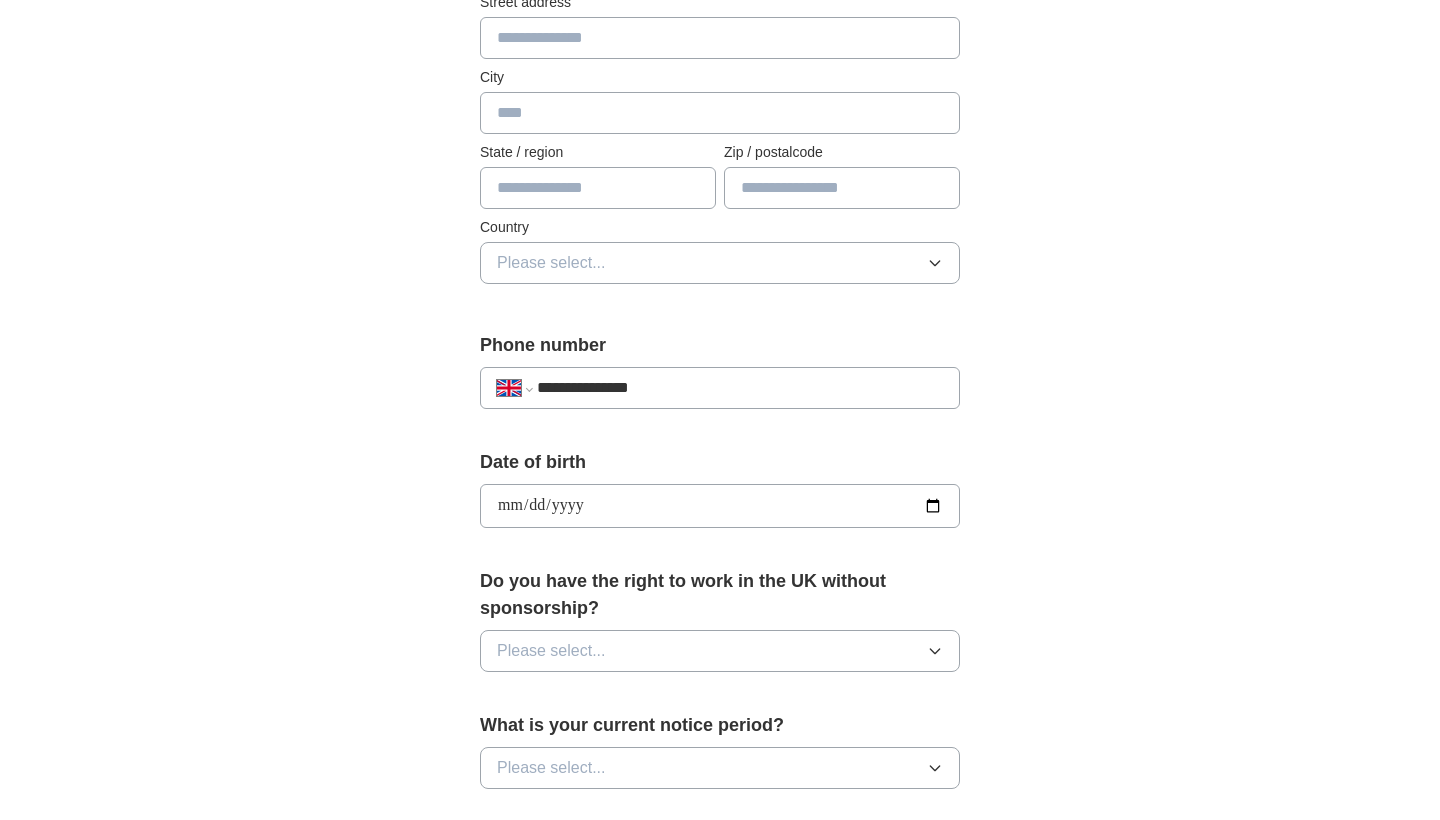 click on "Please select..." at bounding box center (720, 651) 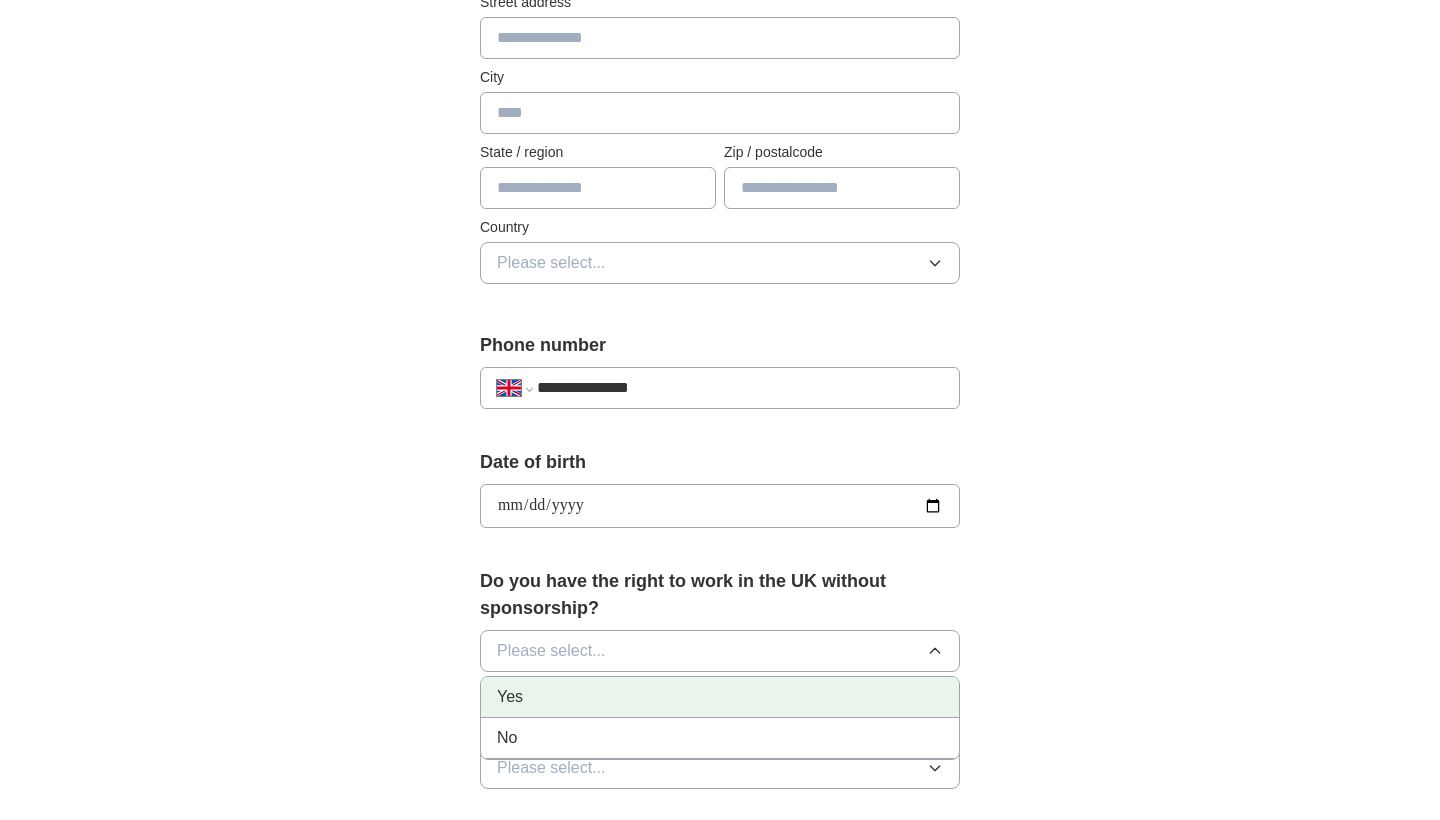 click on "Yes" at bounding box center (720, 697) 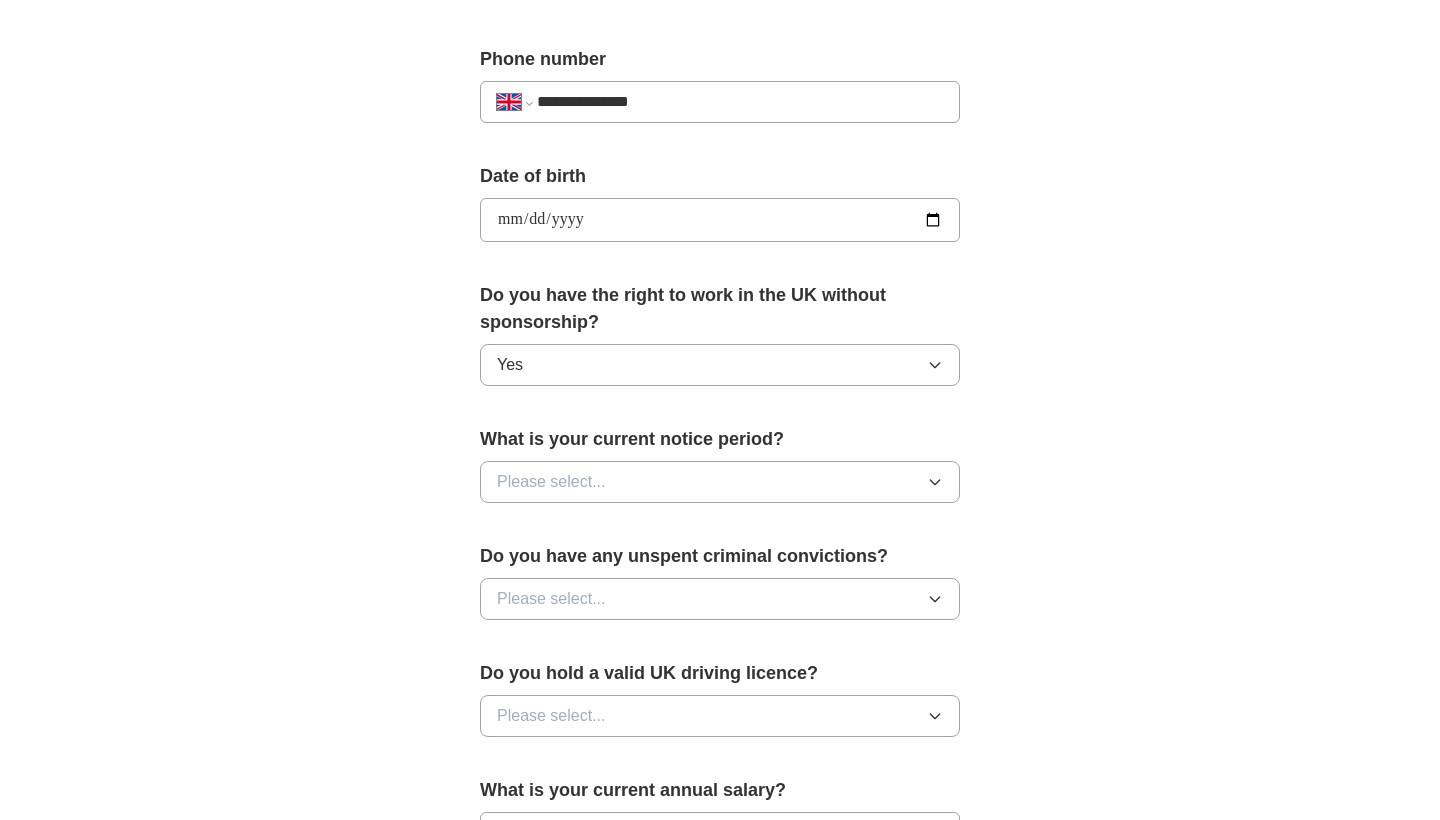scroll, scrollTop: 785, scrollLeft: 0, axis: vertical 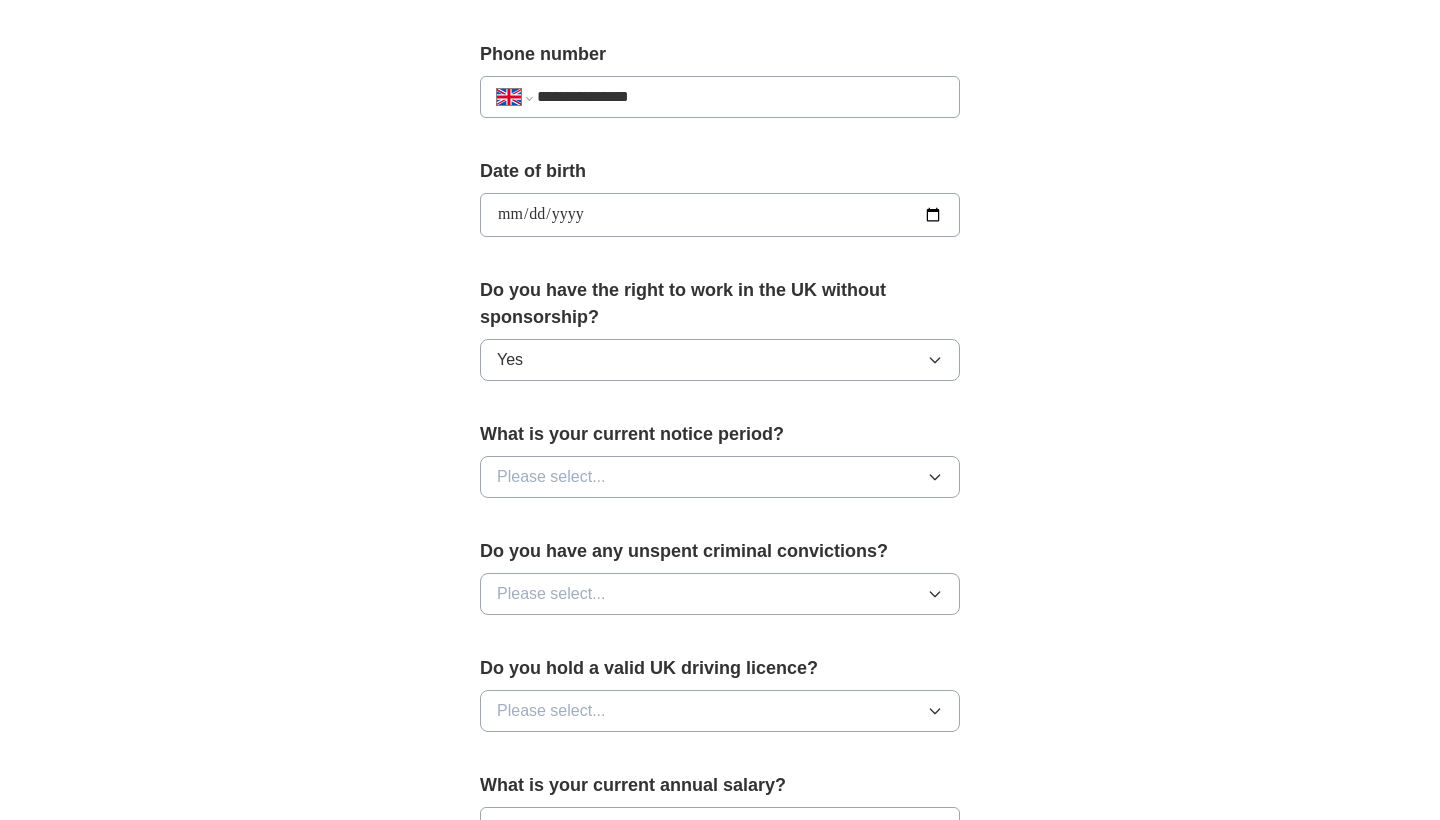 click on "Please select..." at bounding box center [720, 477] 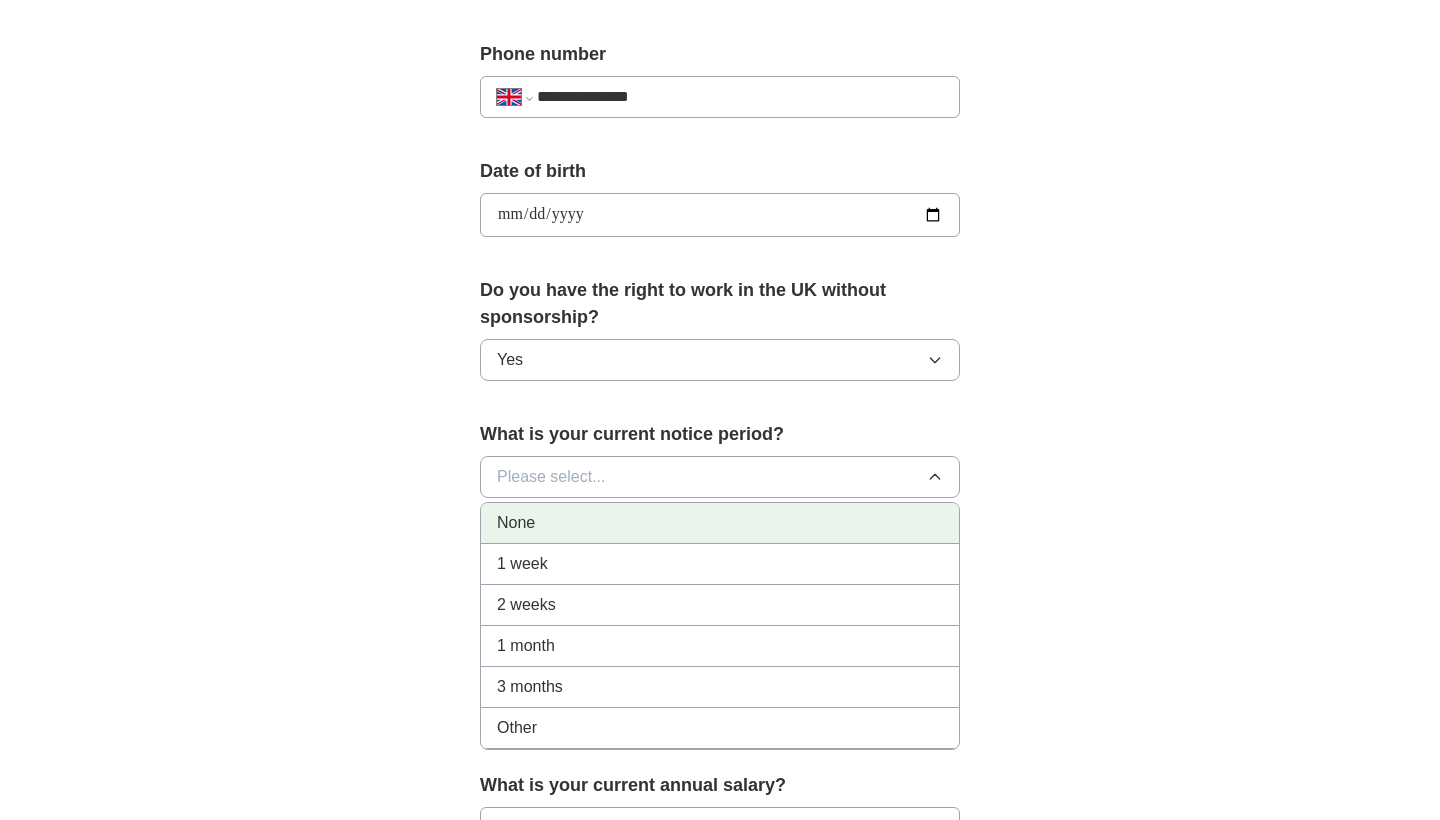click on "None" at bounding box center [720, 523] 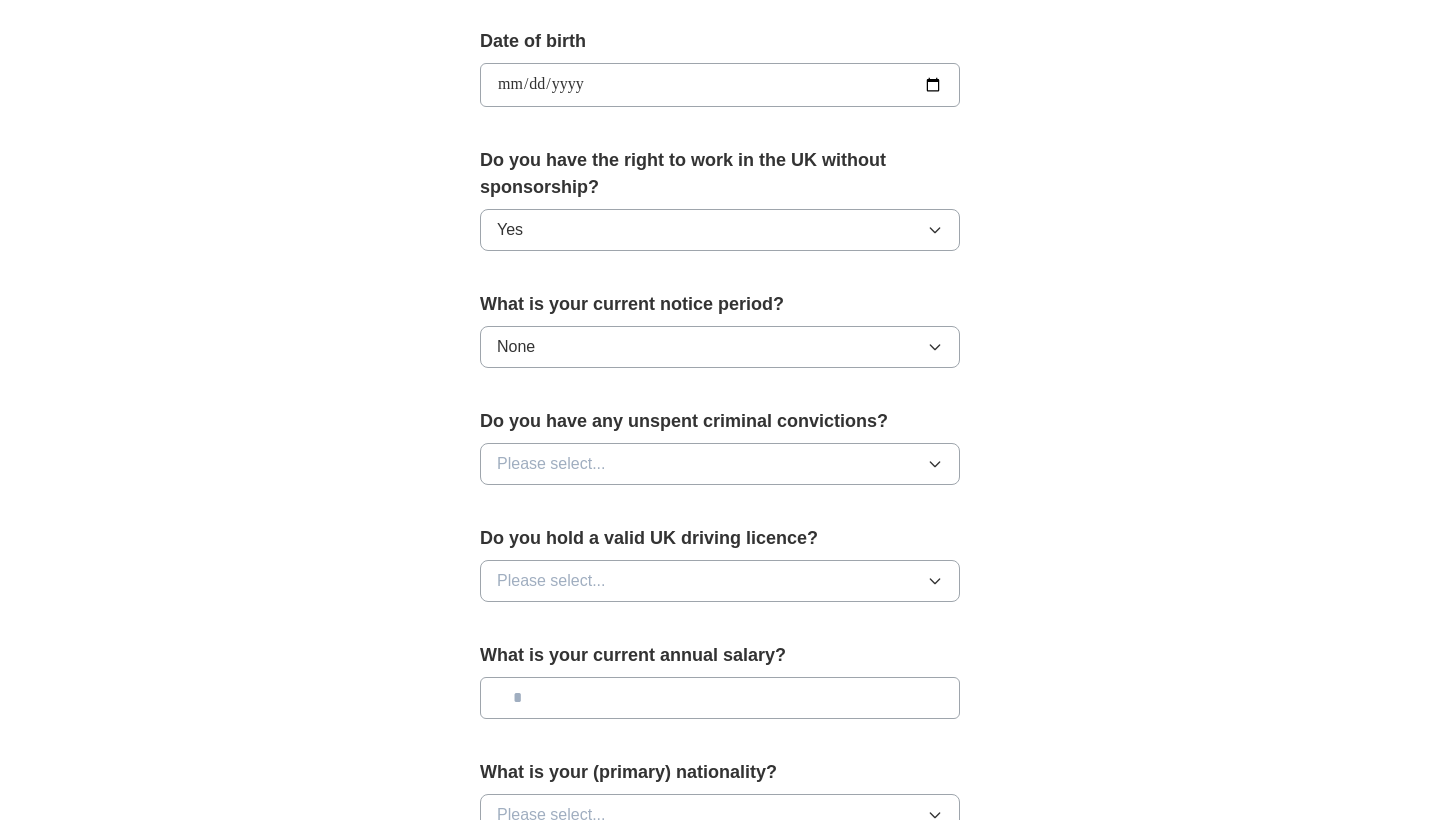 scroll, scrollTop: 917, scrollLeft: 0, axis: vertical 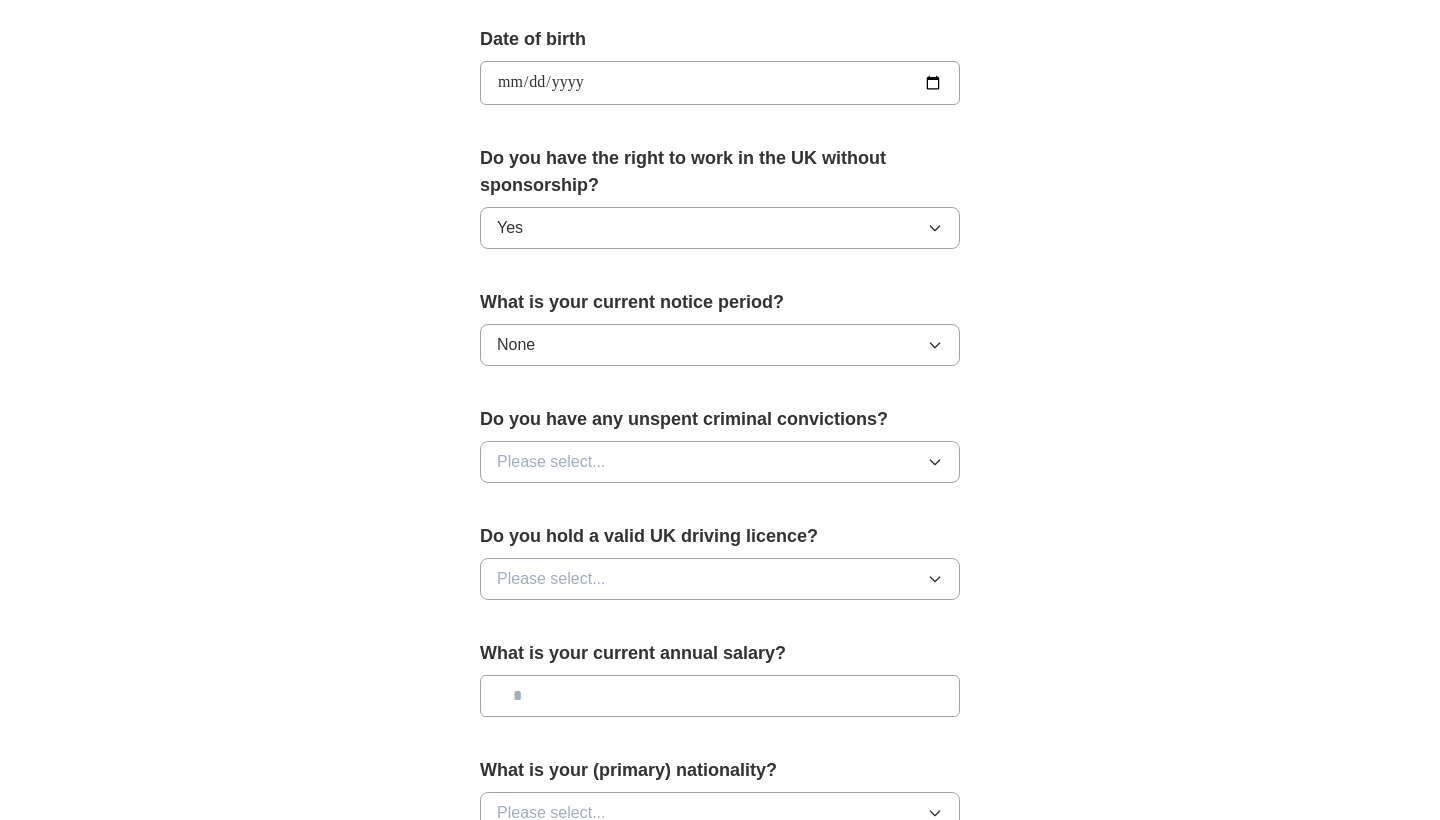 click on "Please select..." at bounding box center (720, 462) 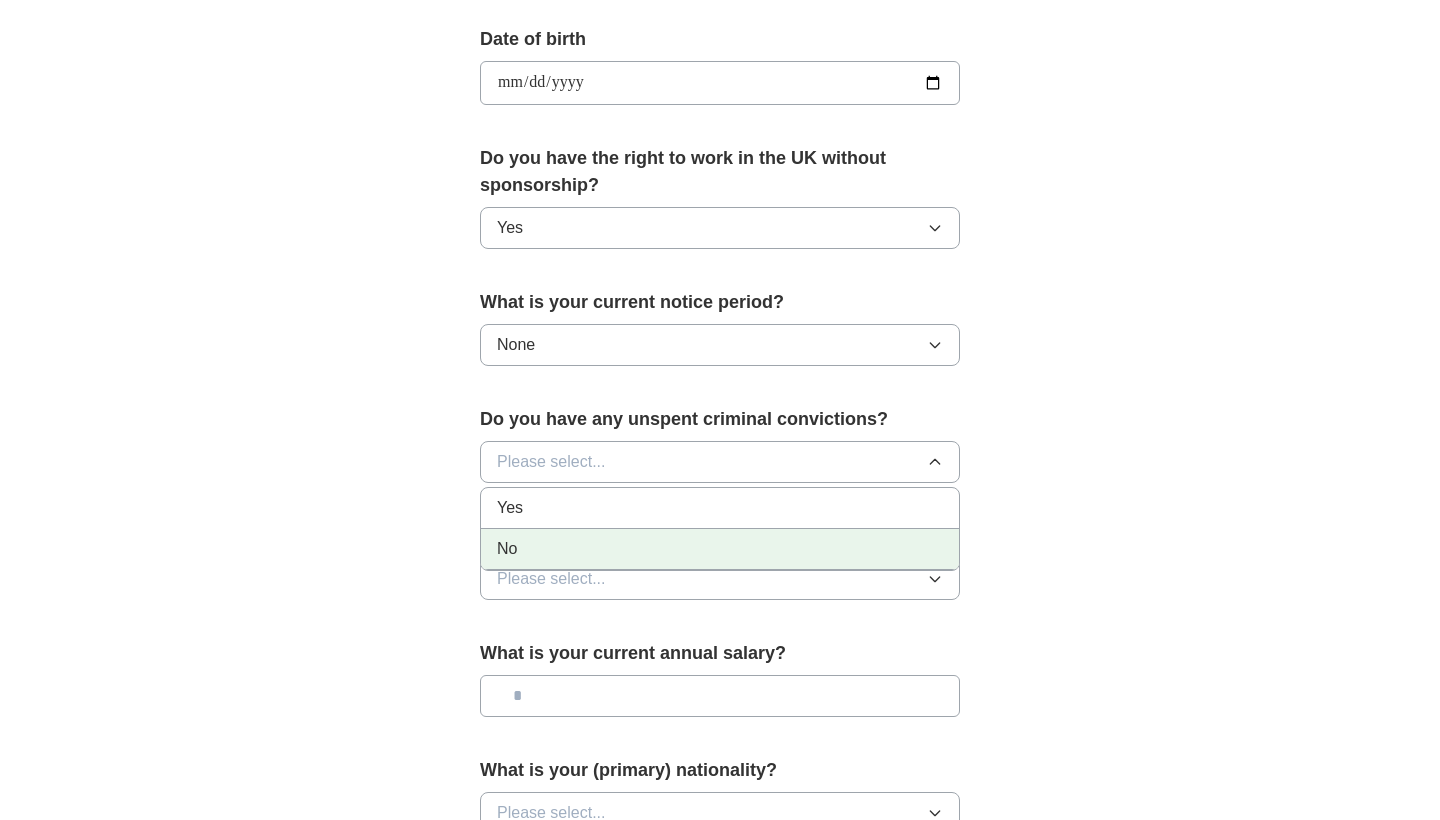 click on "No" at bounding box center [720, 549] 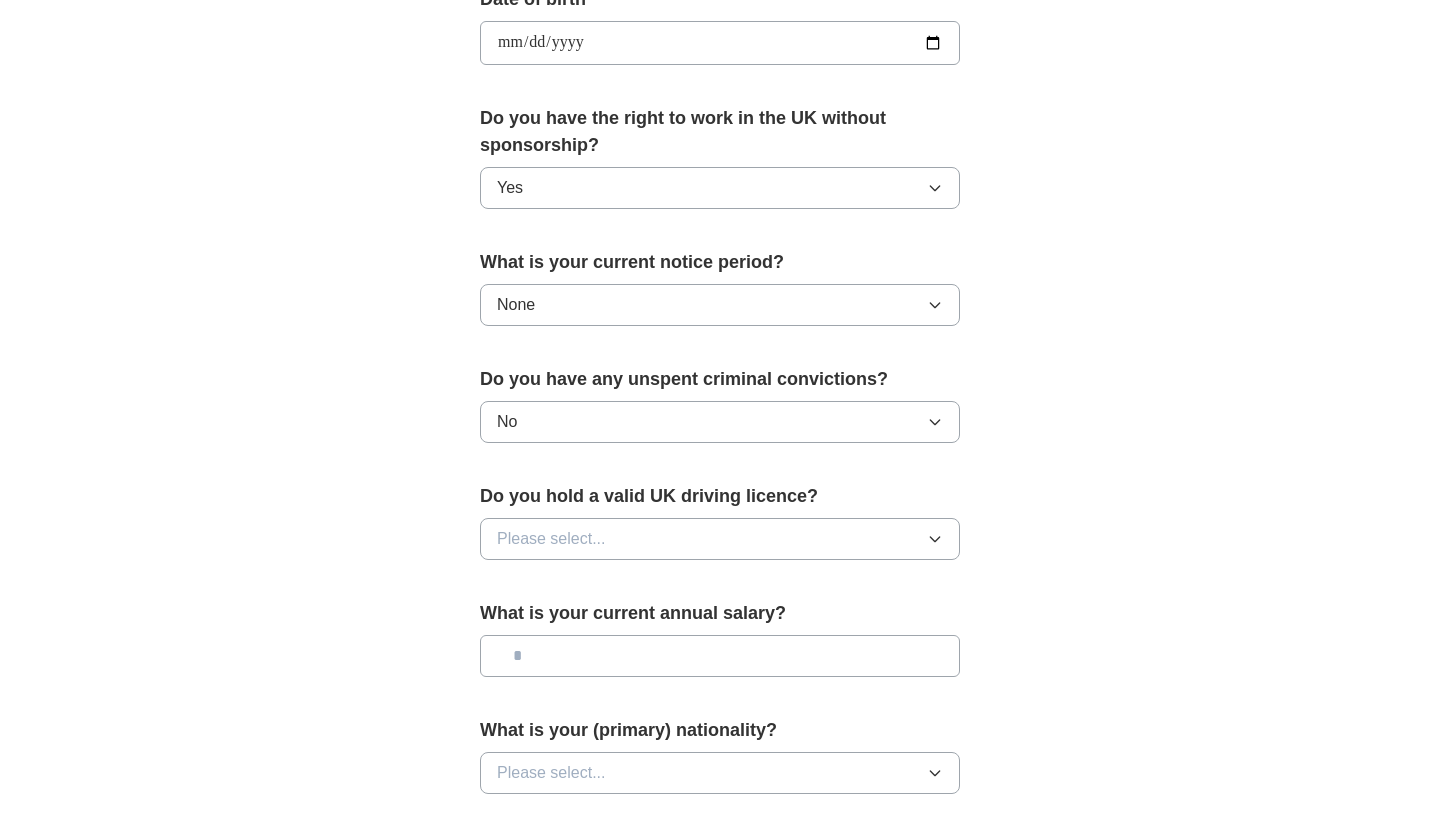 scroll, scrollTop: 993, scrollLeft: 0, axis: vertical 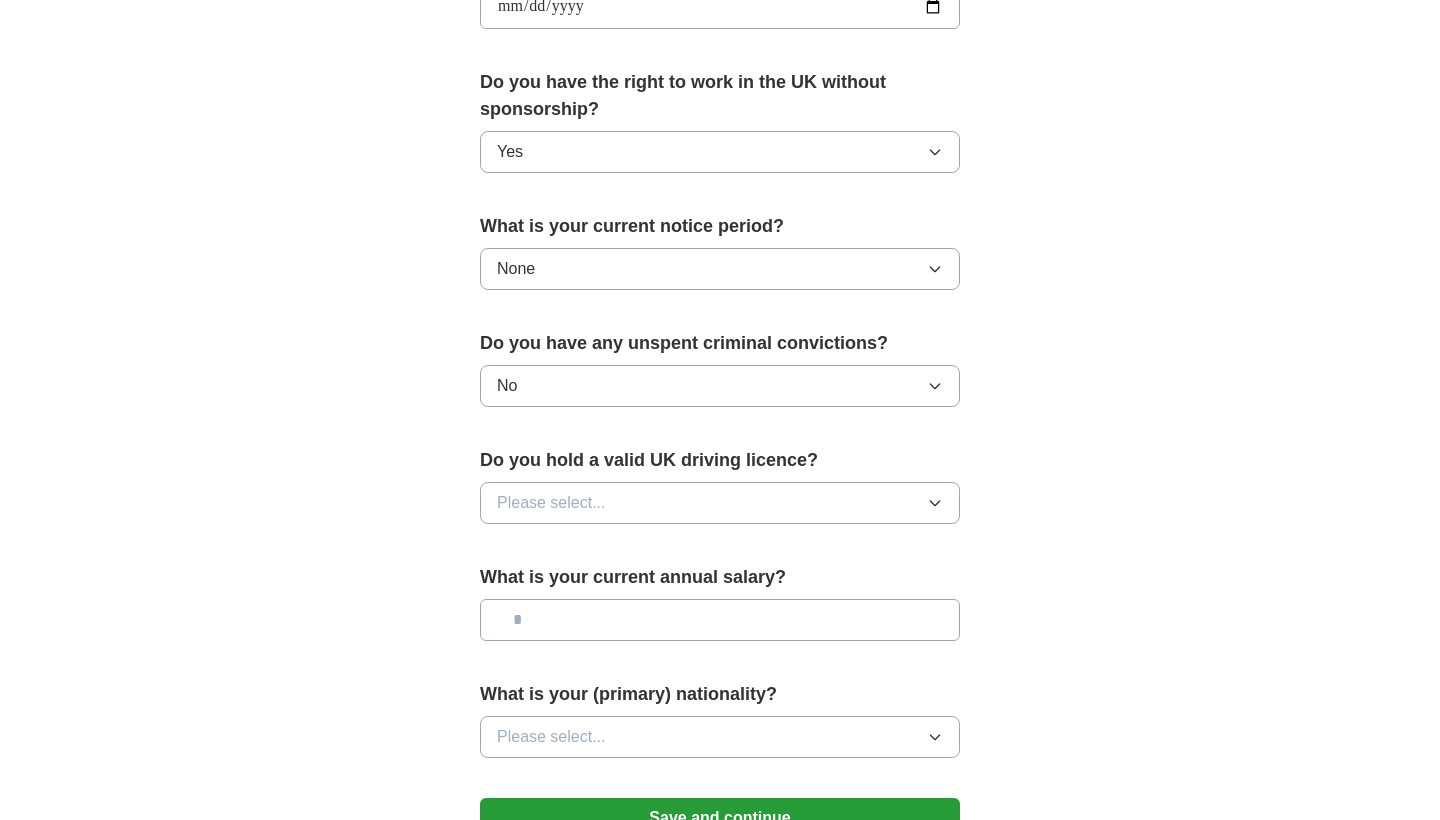 click on "Please select..." at bounding box center (720, 503) 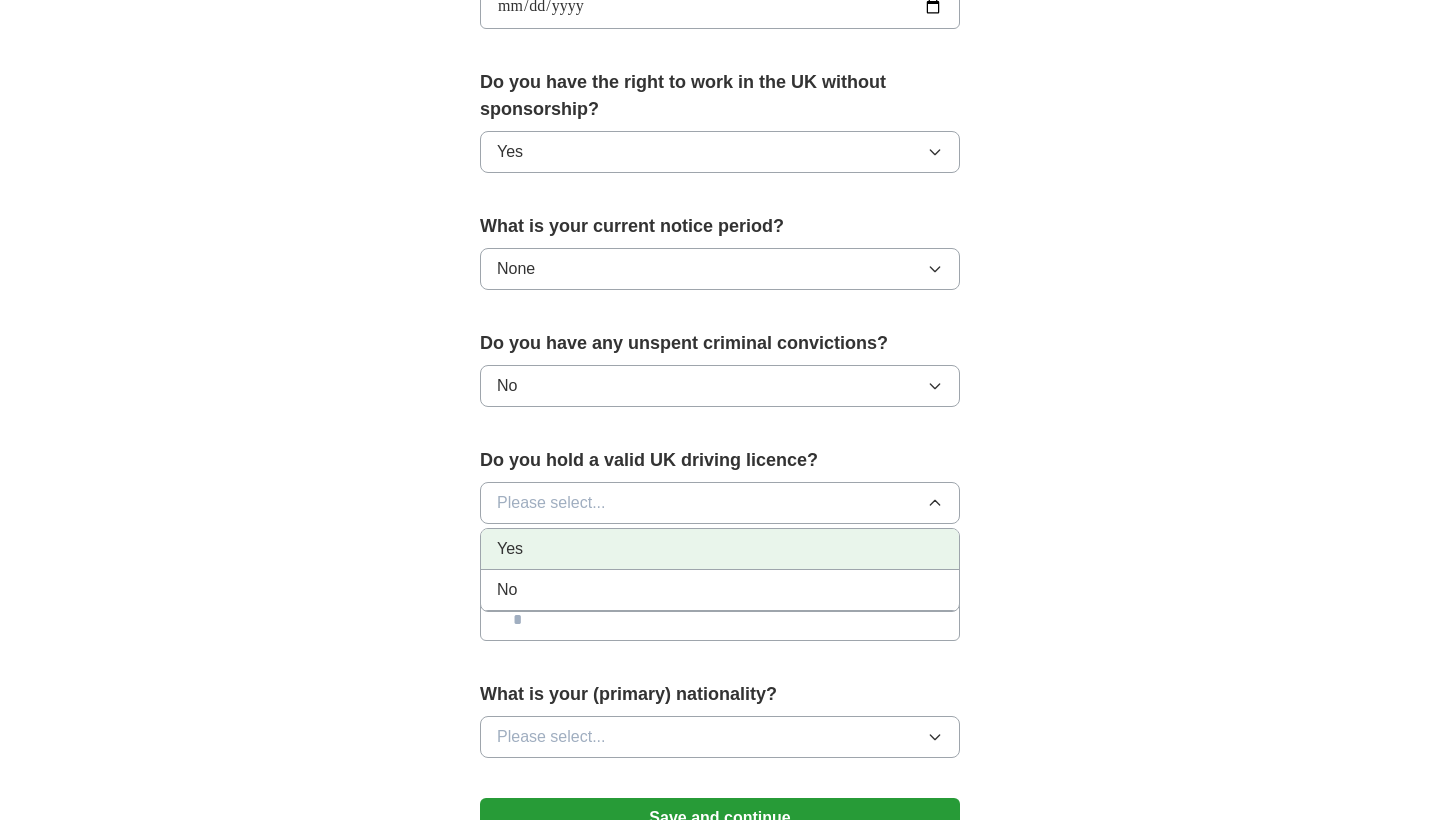 click on "Yes" at bounding box center (720, 549) 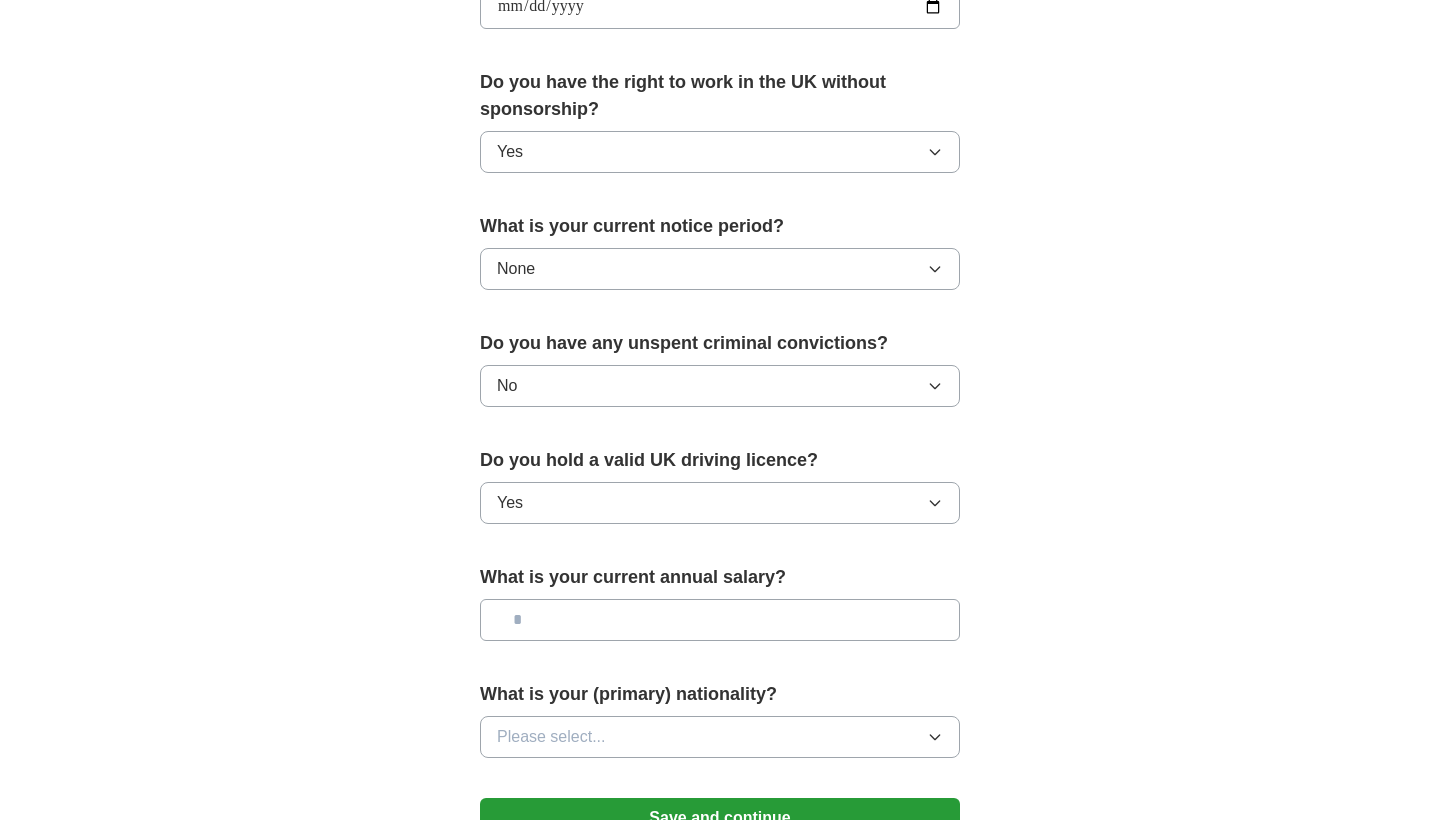 click on "Yes" at bounding box center (720, 503) 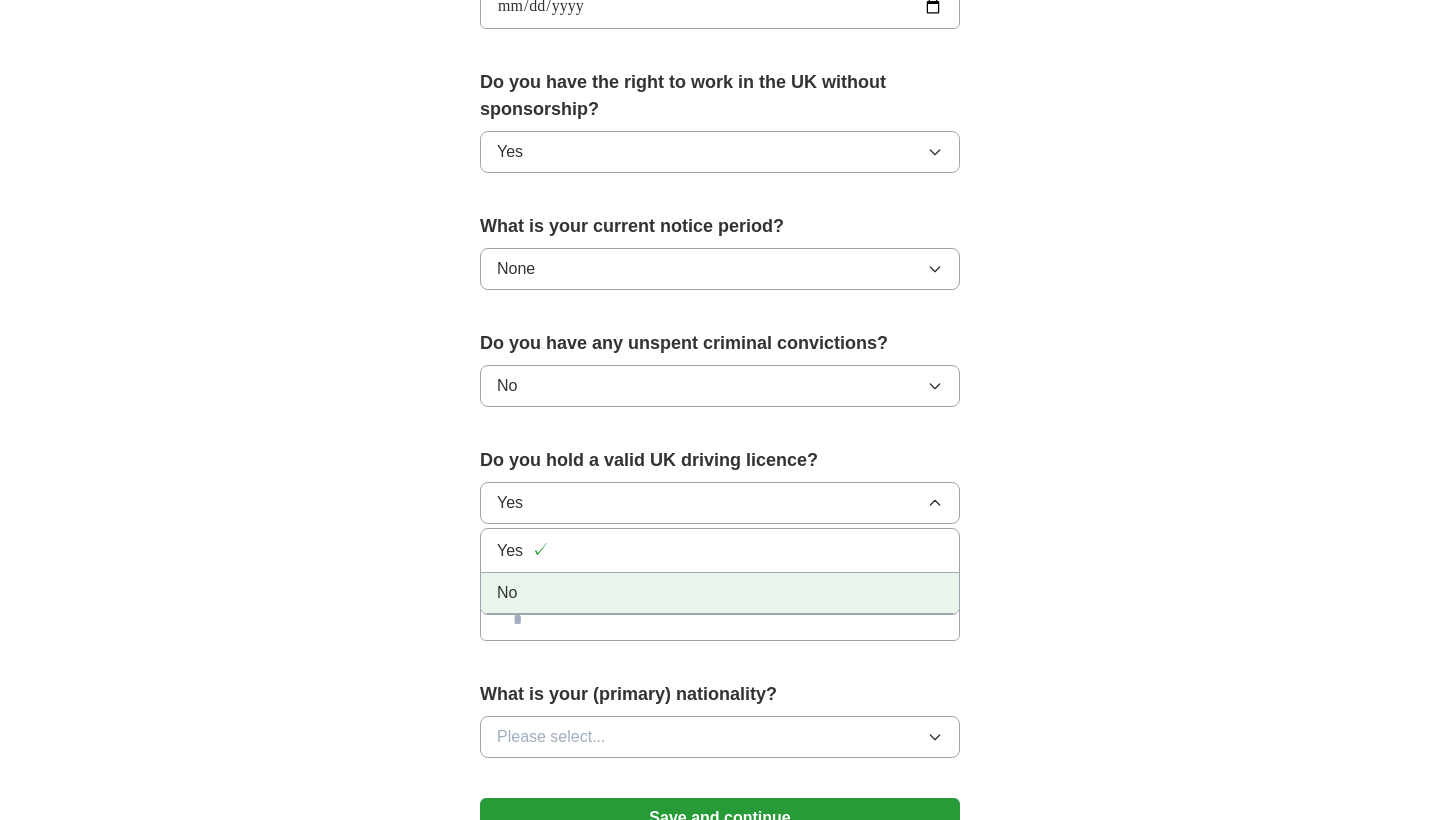 click on "No" at bounding box center [720, 593] 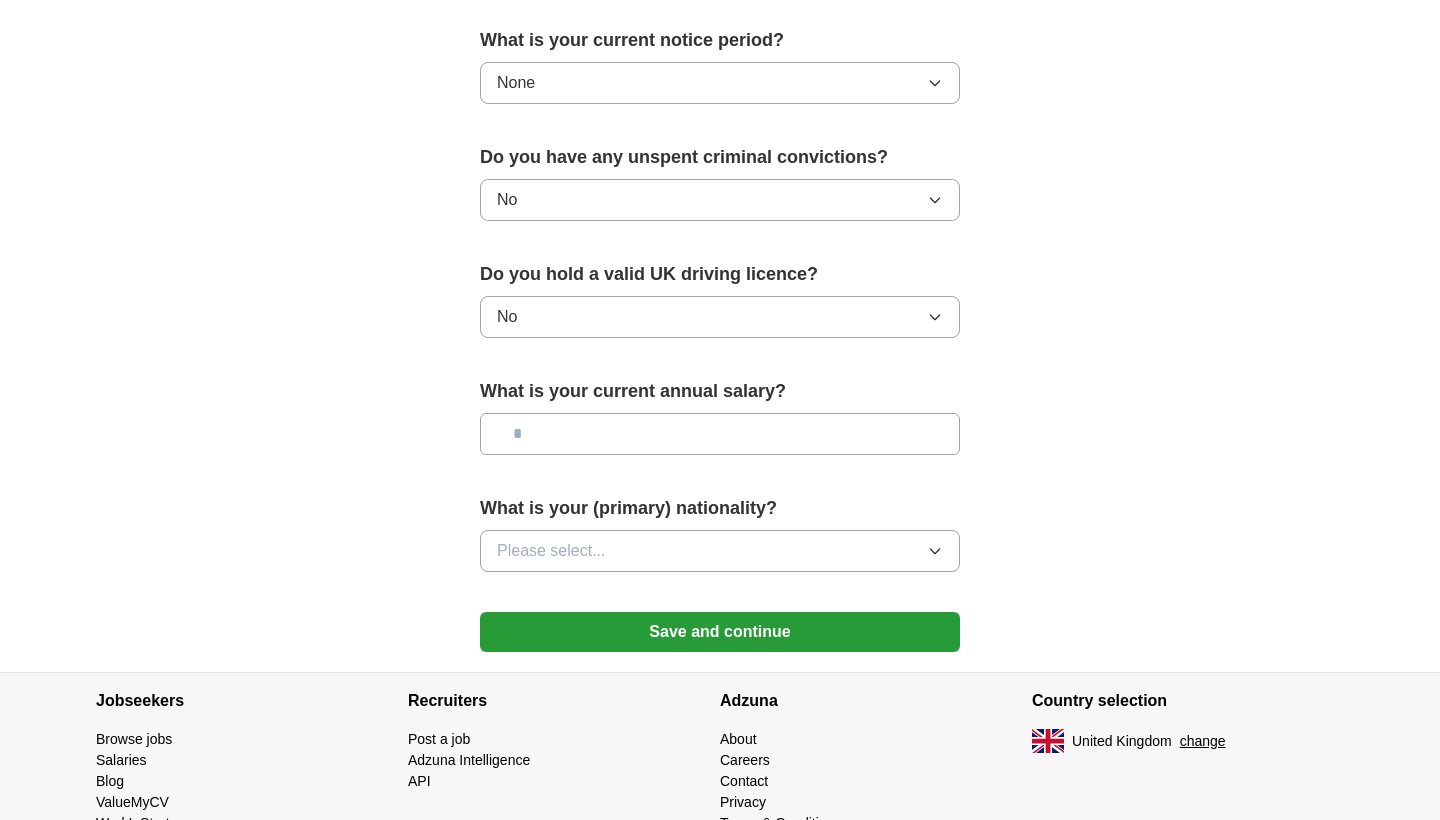 scroll, scrollTop: 1185, scrollLeft: 0, axis: vertical 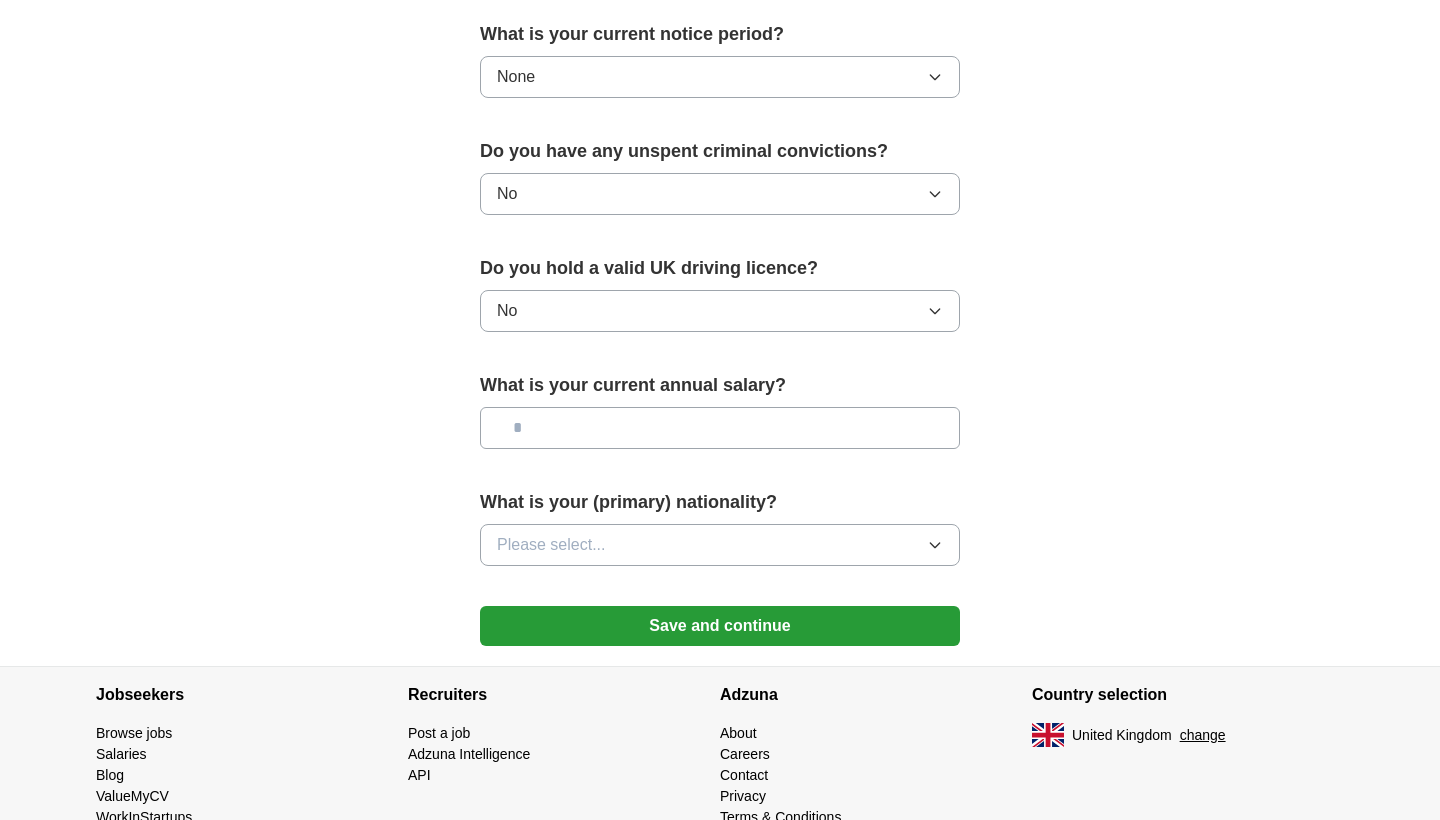 click at bounding box center (720, 428) 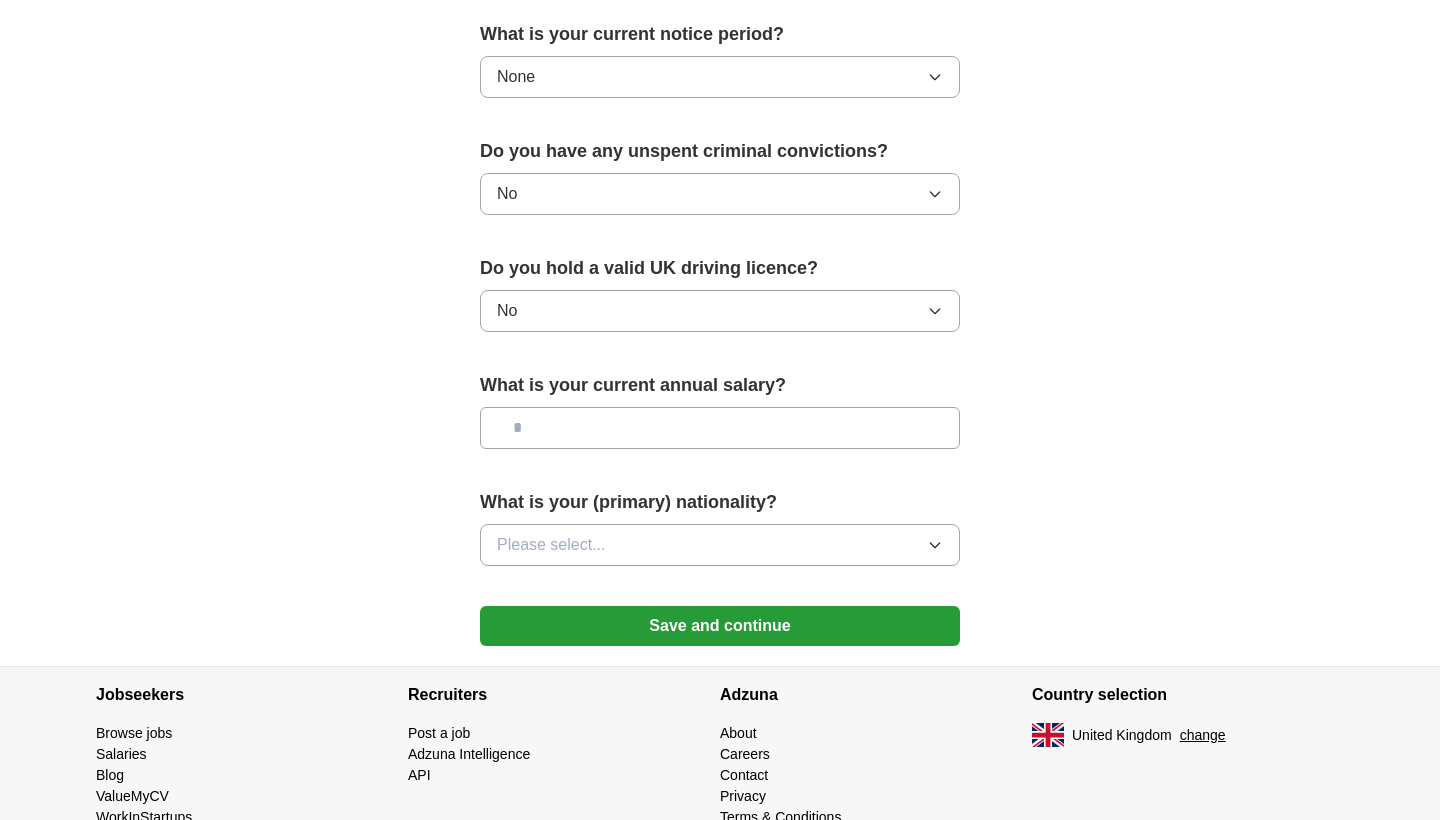 click on "Please select..." at bounding box center [720, 545] 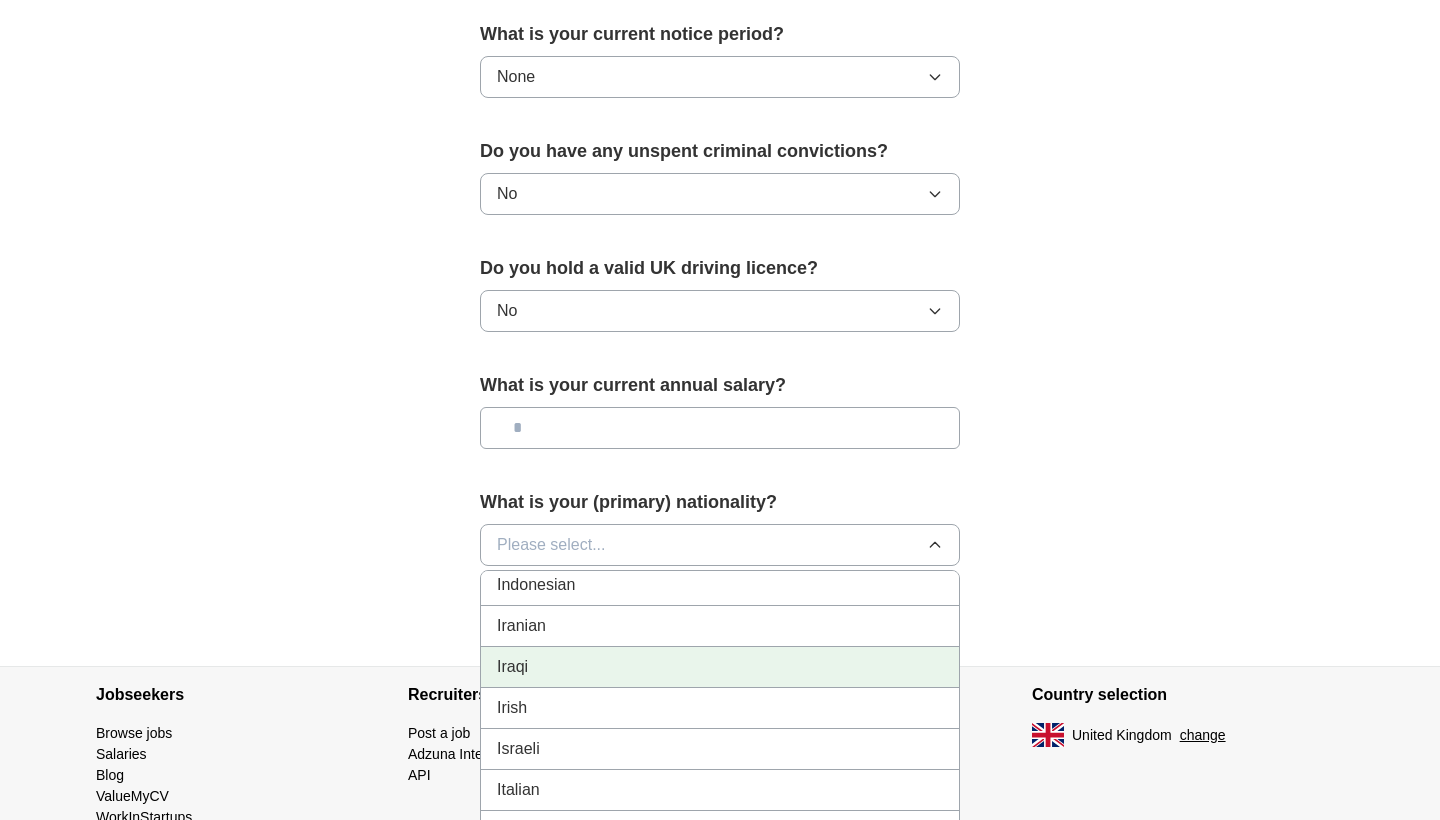 scroll, scrollTop: 3326, scrollLeft: 0, axis: vertical 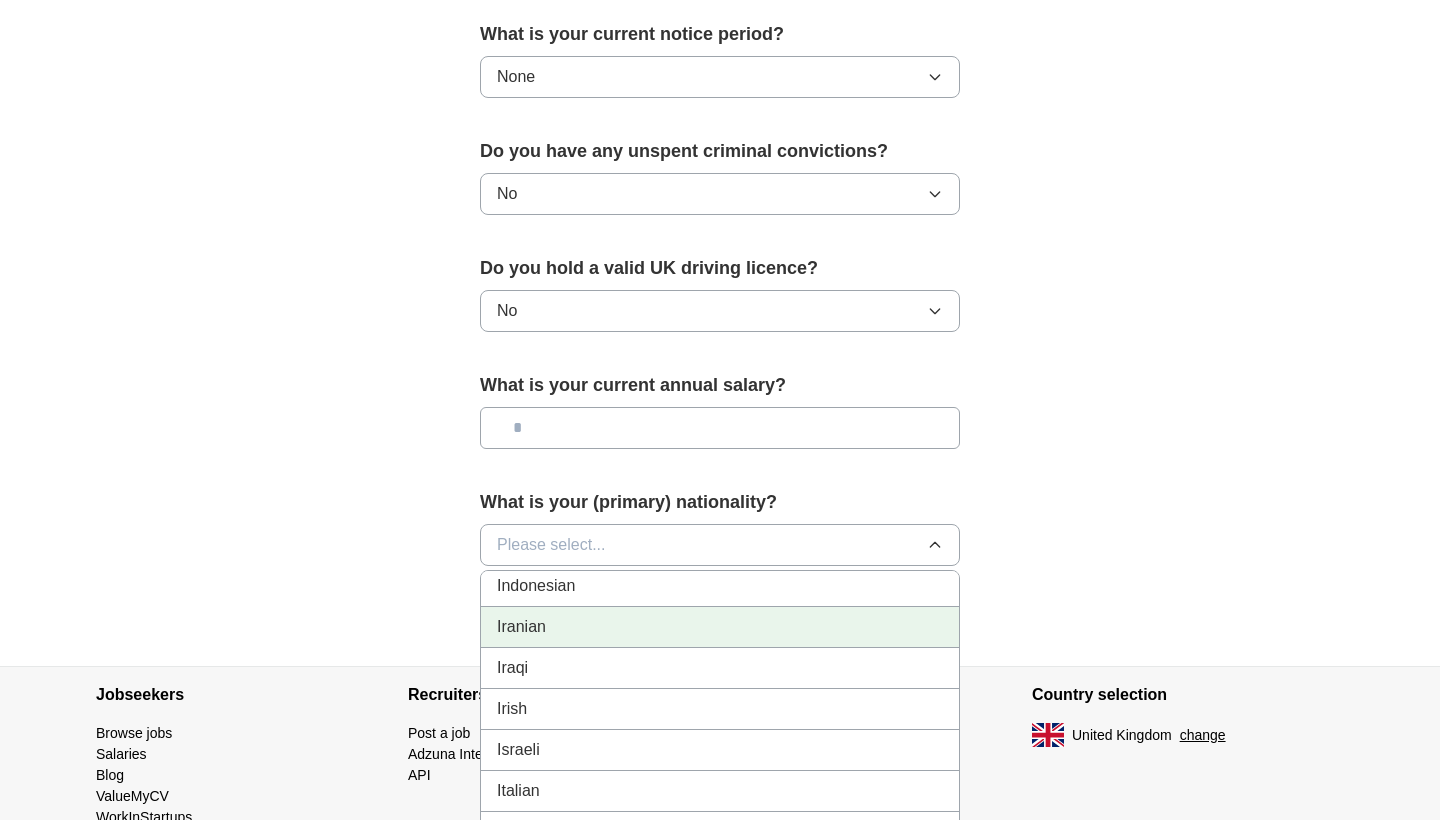 click on "Iranian" at bounding box center [720, 627] 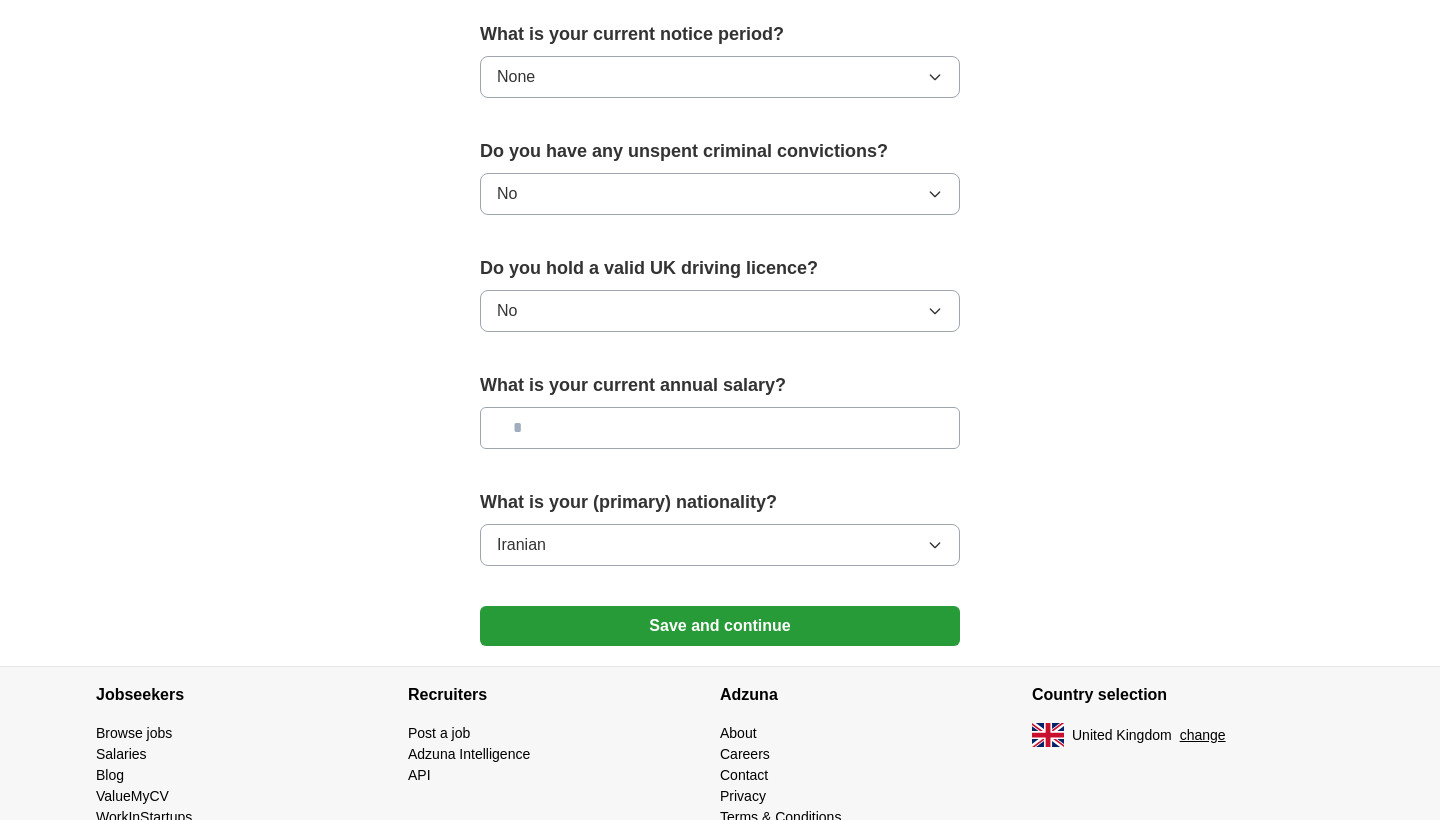click on "Save and continue" at bounding box center [720, 626] 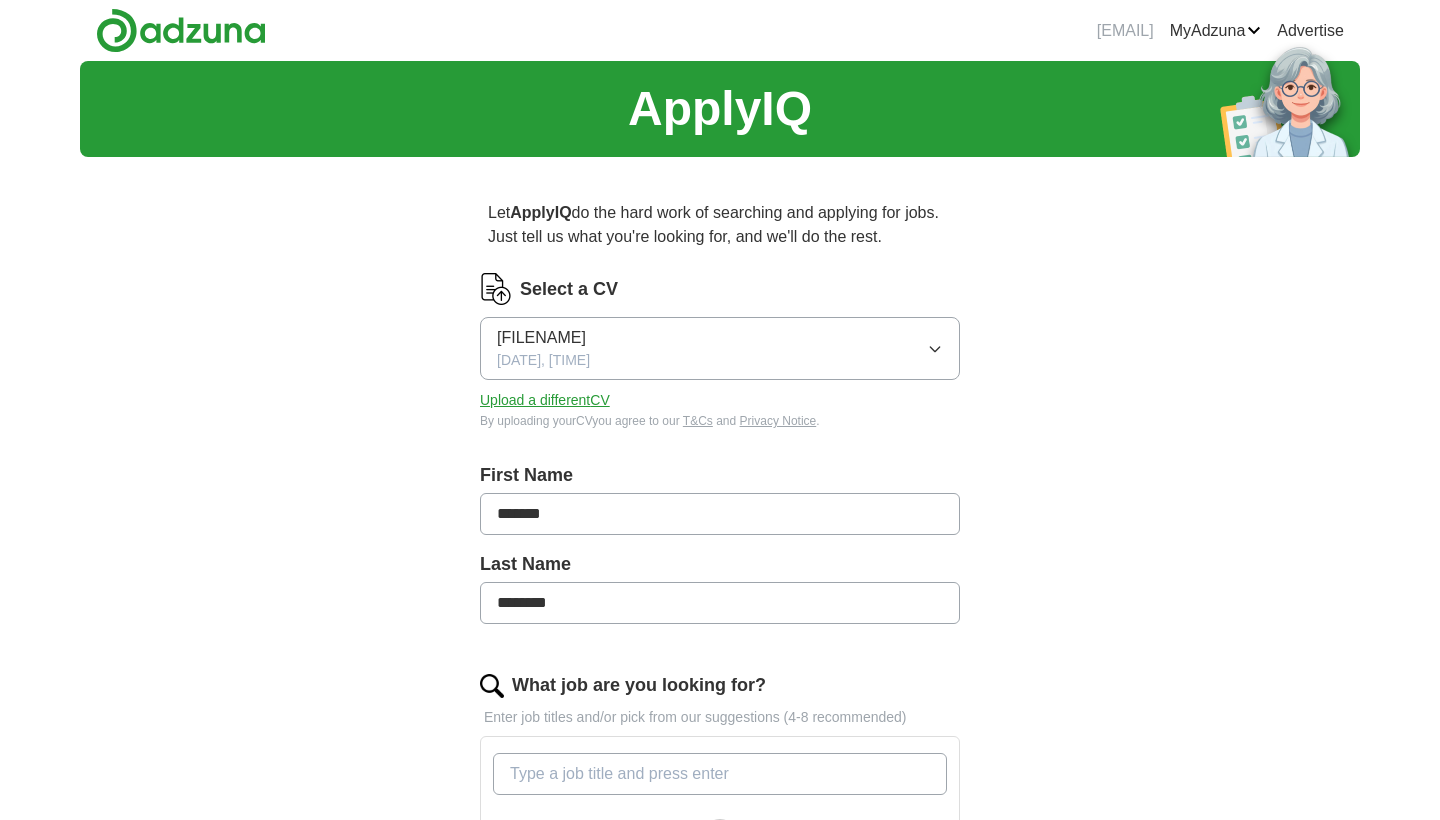 scroll, scrollTop: 0, scrollLeft: 0, axis: both 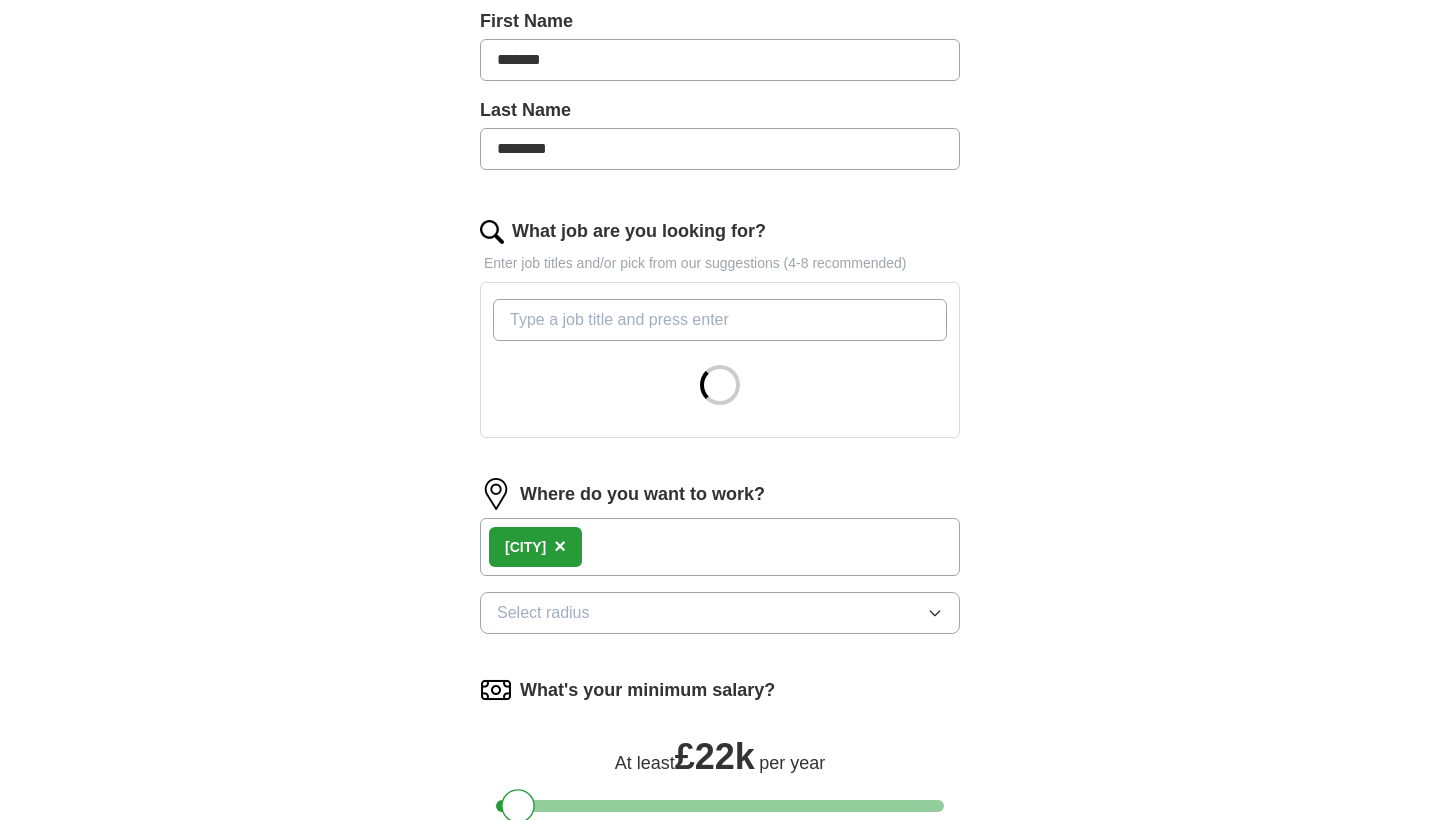 click on "Bristol ×" at bounding box center [720, 547] 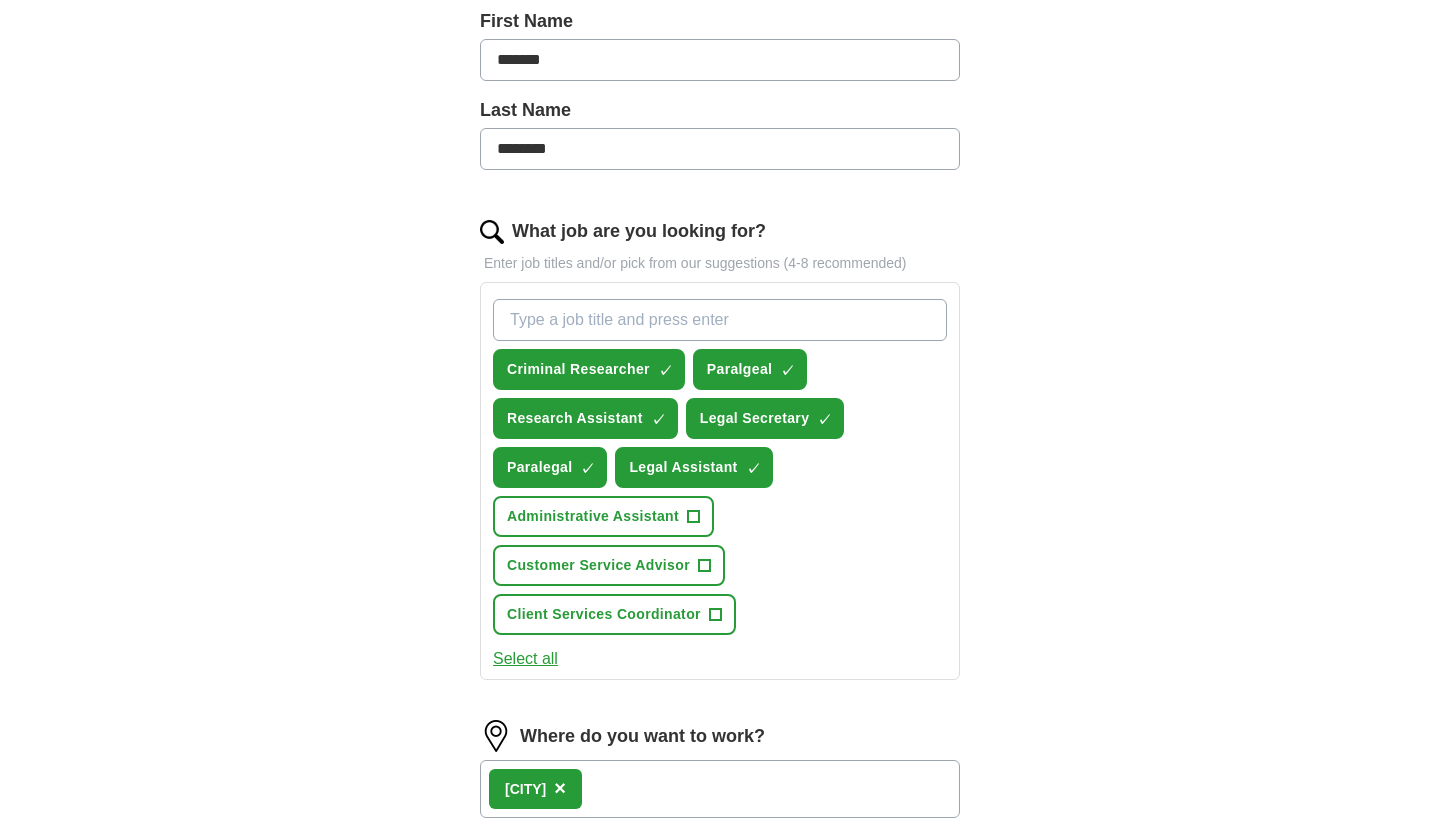 click on "Bristol ×" at bounding box center [720, 789] 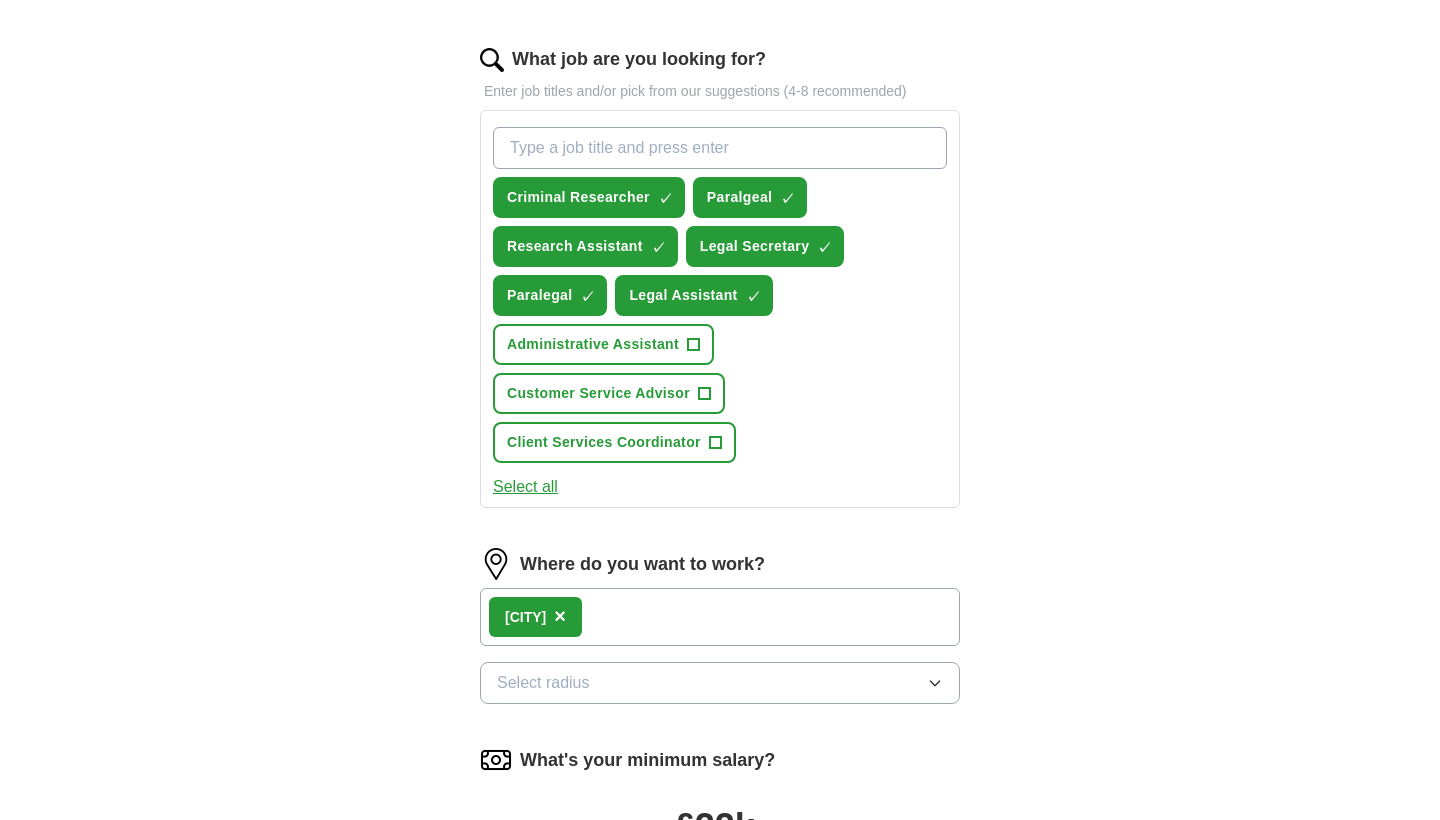 scroll, scrollTop: 628, scrollLeft: 0, axis: vertical 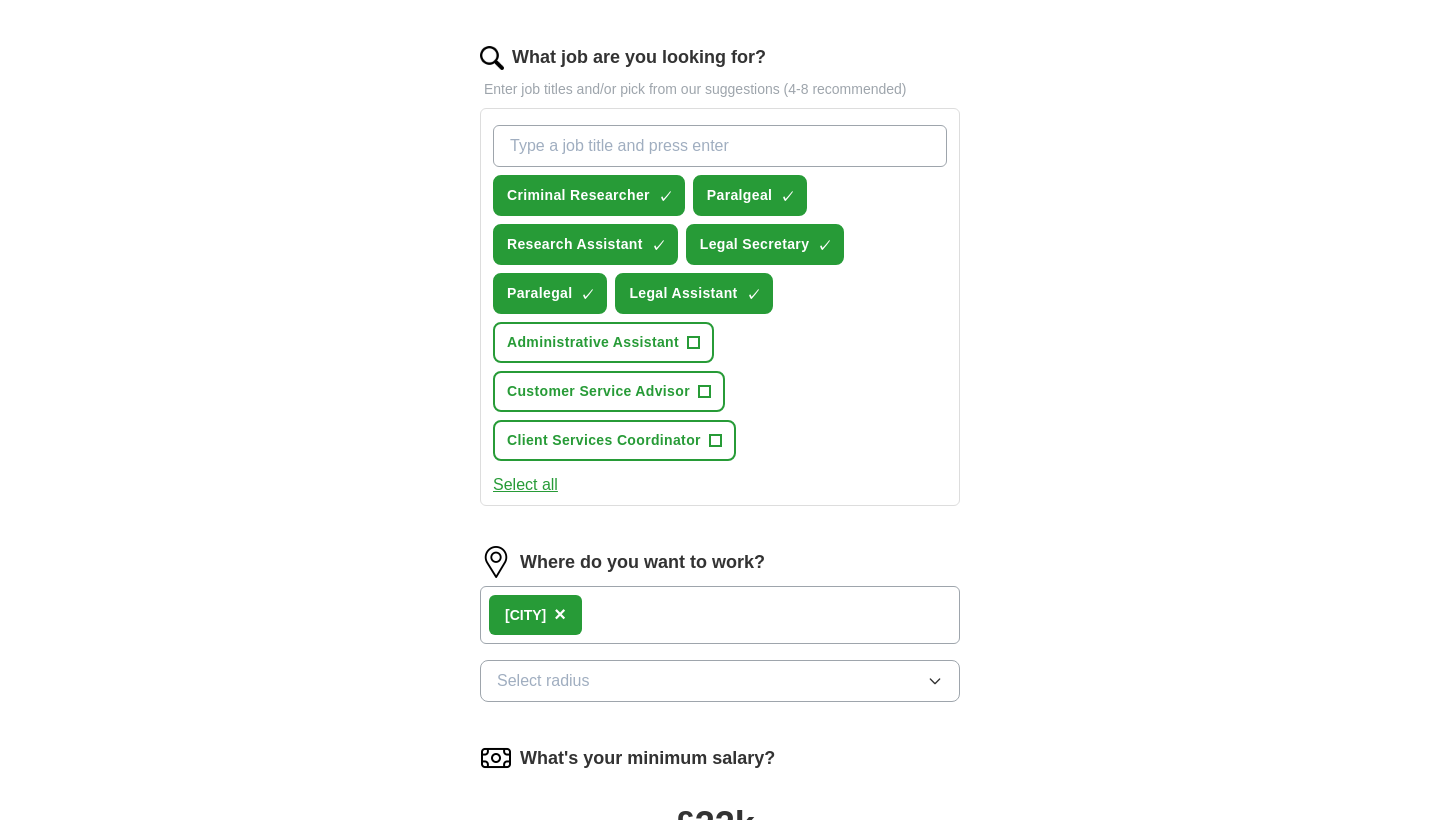click on "Bristol ×" at bounding box center (720, 615) 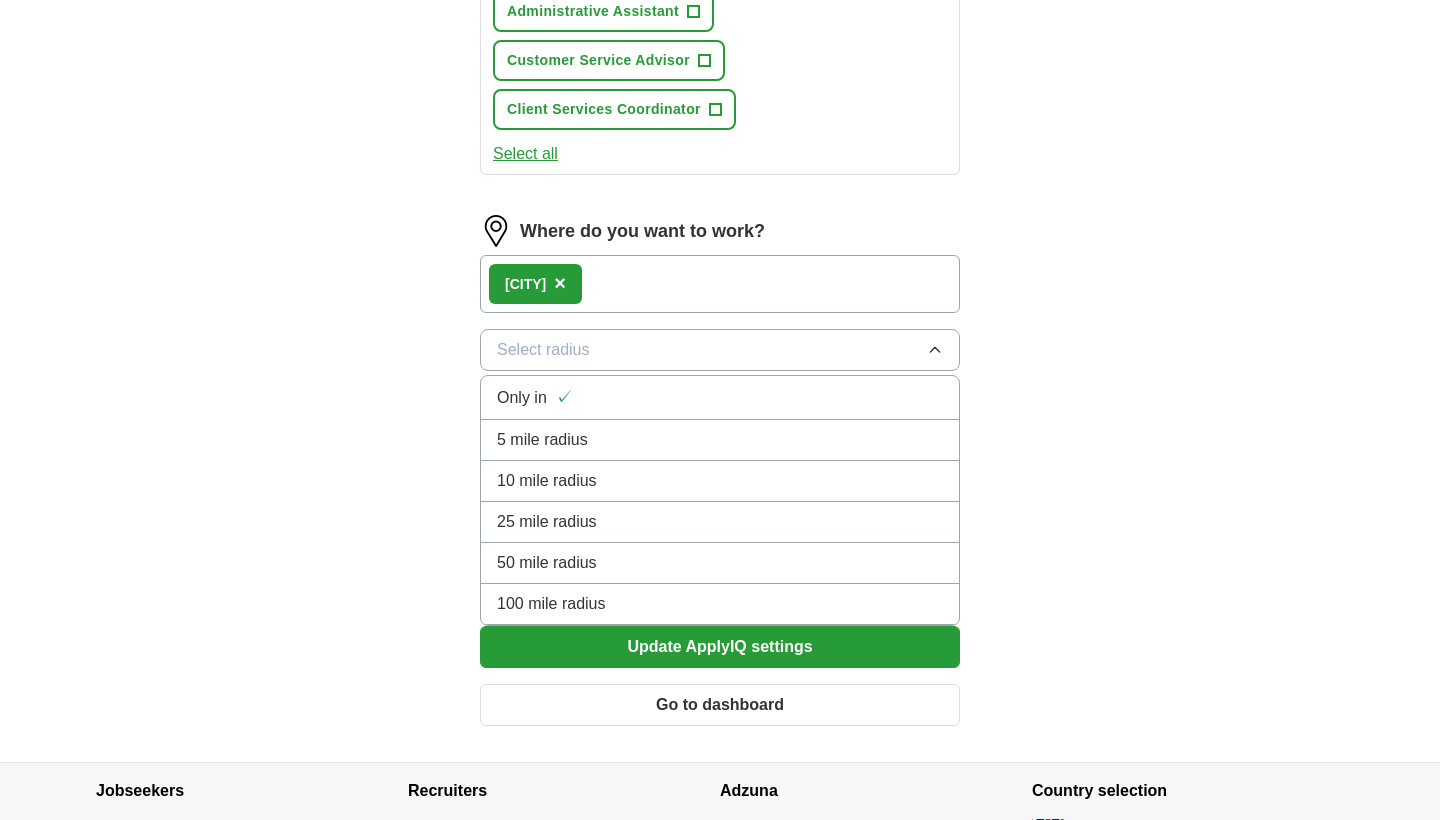 scroll, scrollTop: 966, scrollLeft: 0, axis: vertical 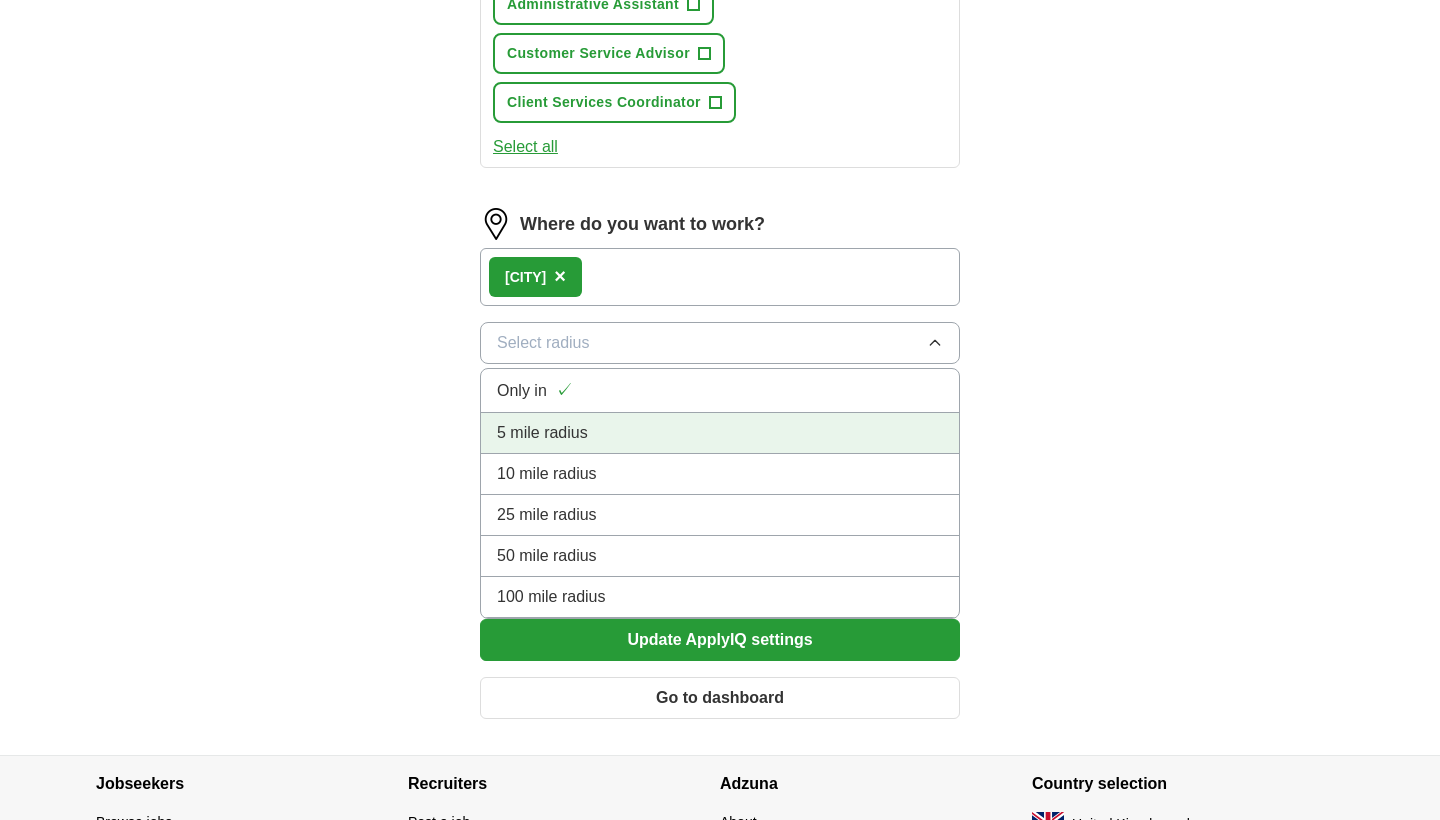 click on "5 mile radius" at bounding box center (720, 433) 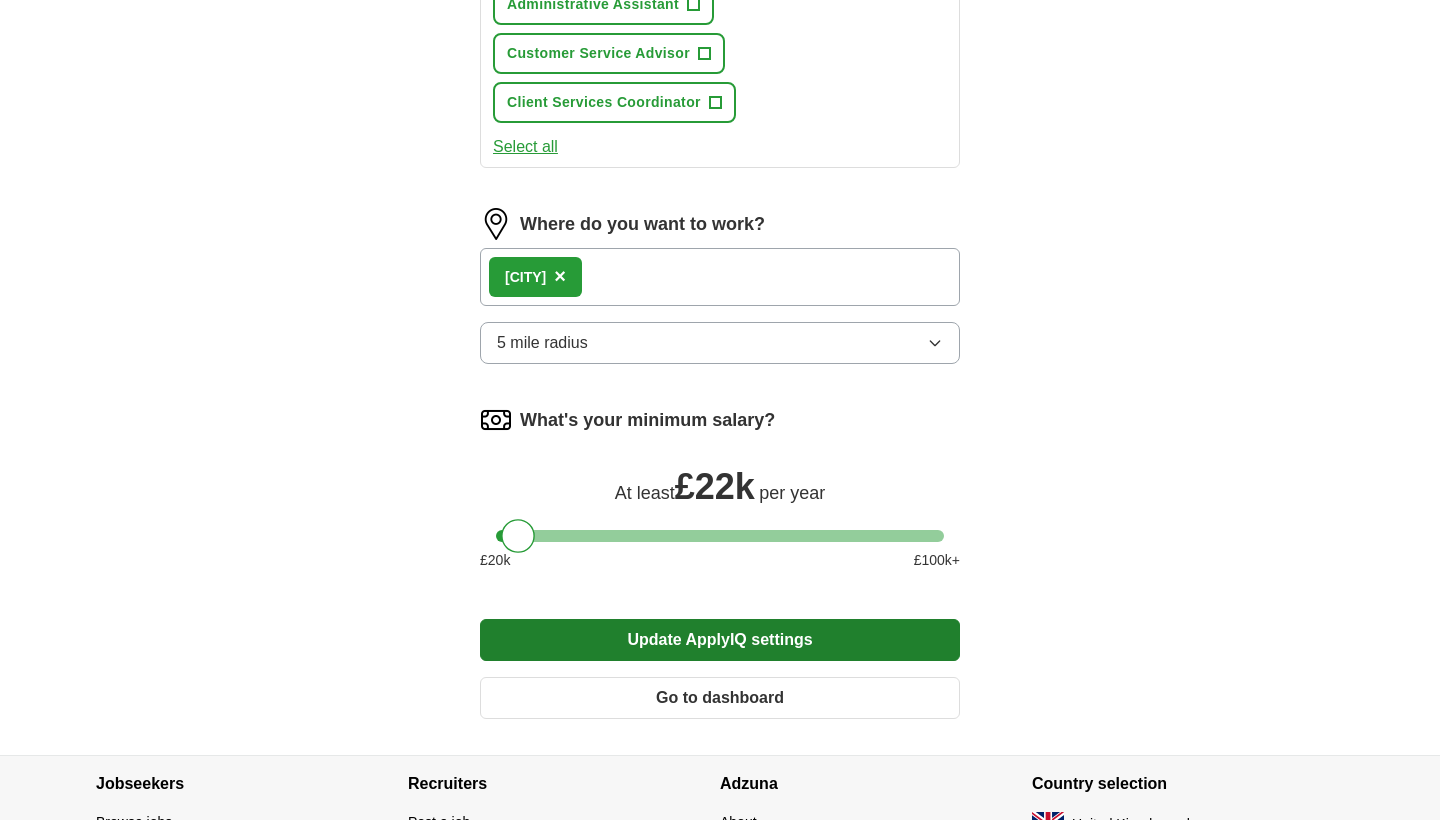 click on "Update ApplyIQ settings" at bounding box center (720, 640) 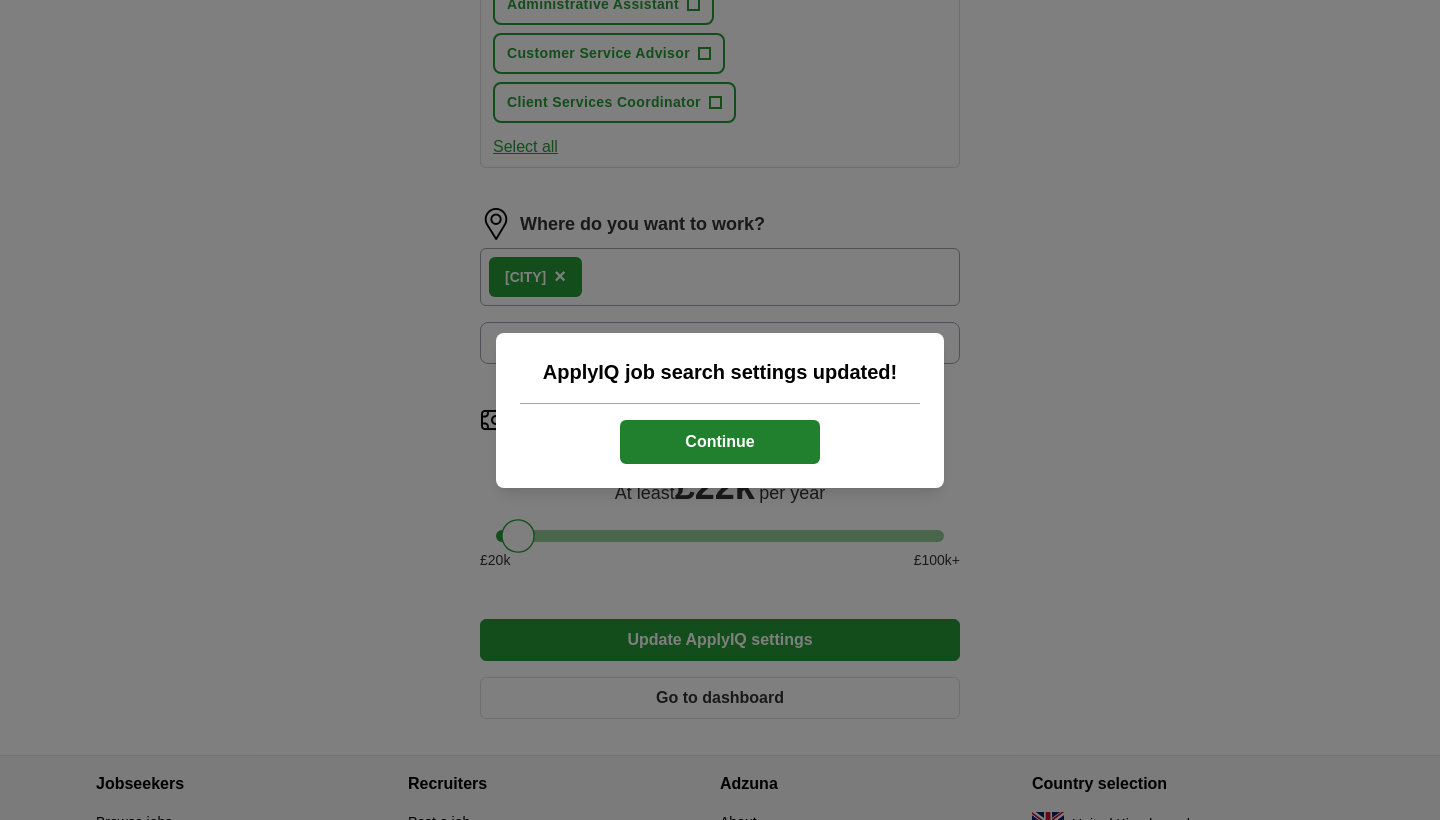click on "Continue" at bounding box center (720, 442) 